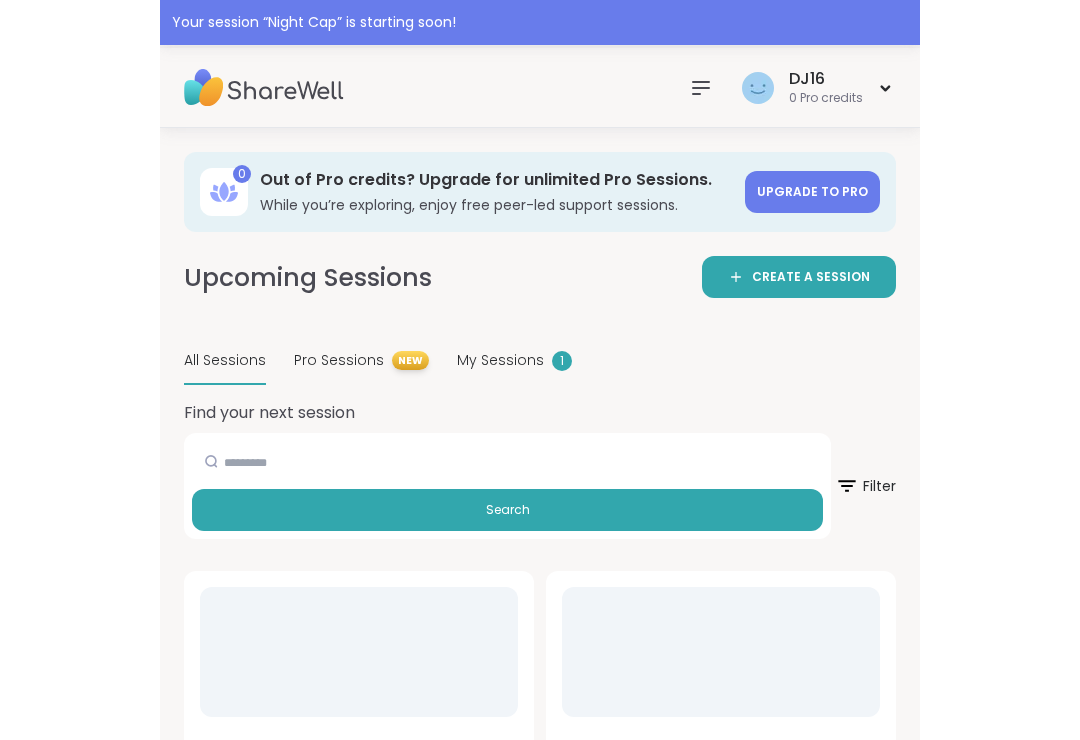 scroll, scrollTop: 20, scrollLeft: 0, axis: vertical 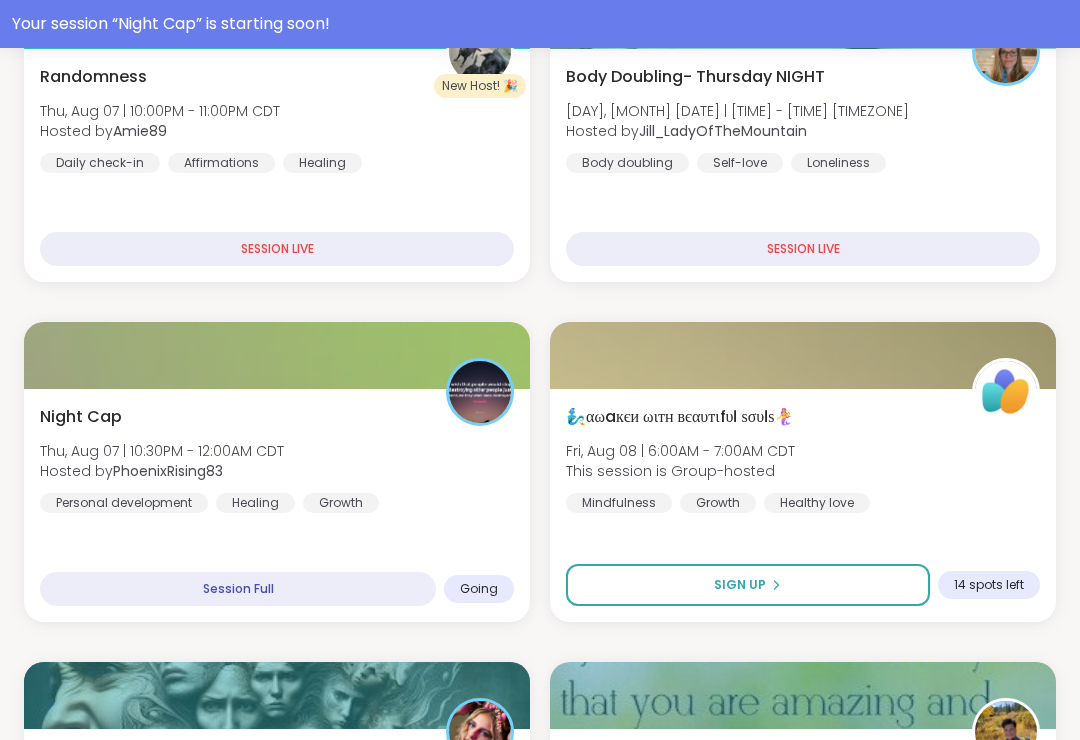 click on "[EVENT_NAME] [DAY], [MONTH] [DATE] | [TIME] - [TIME] [TIMEZONE] Hosted by [USERNAME] Personal development Healing Growth" at bounding box center [277, 459] 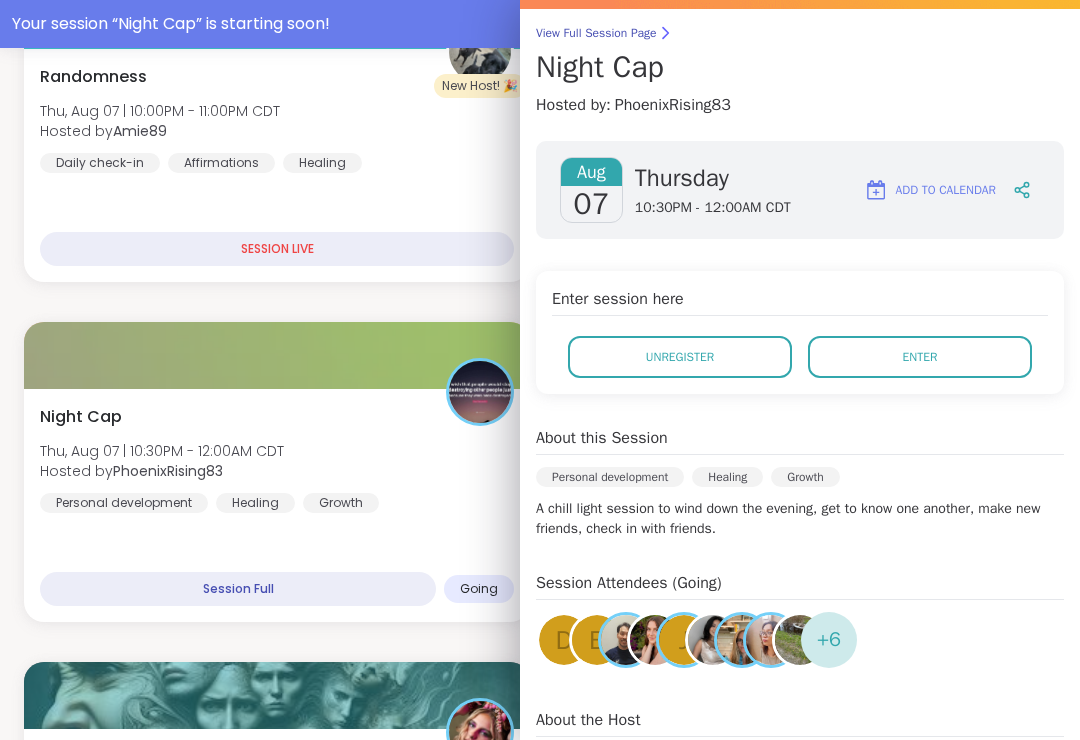 scroll, scrollTop: 144, scrollLeft: 0, axis: vertical 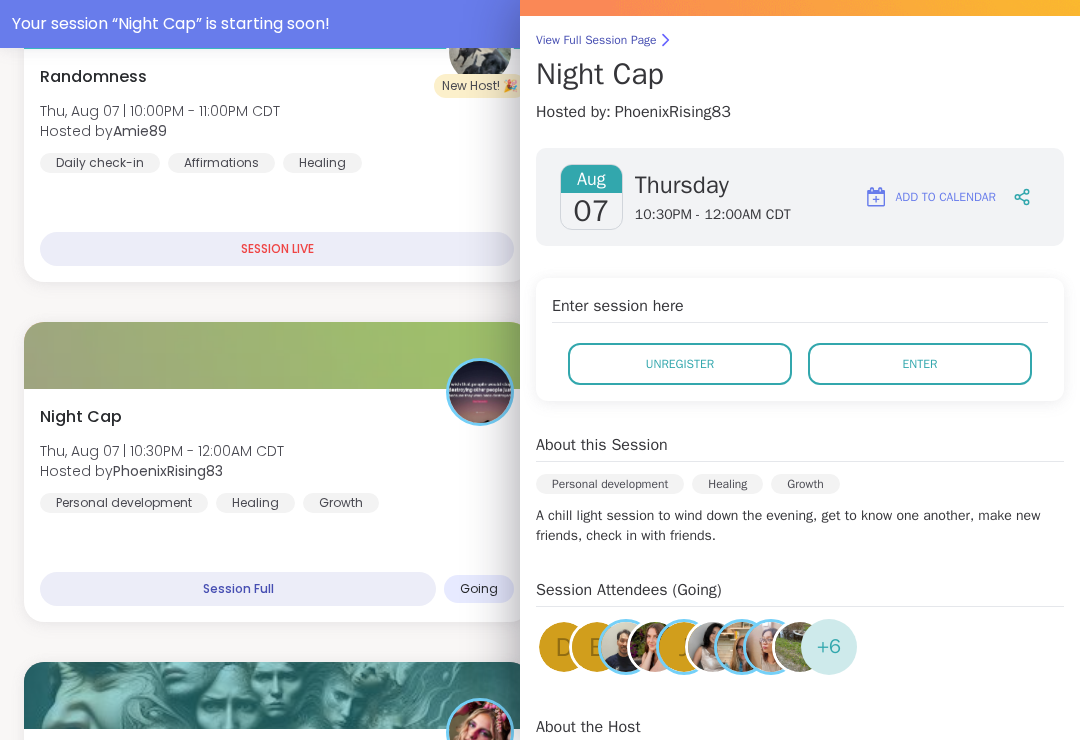 click on "View Full Session Page  Night Cap" at bounding box center [800, 62] 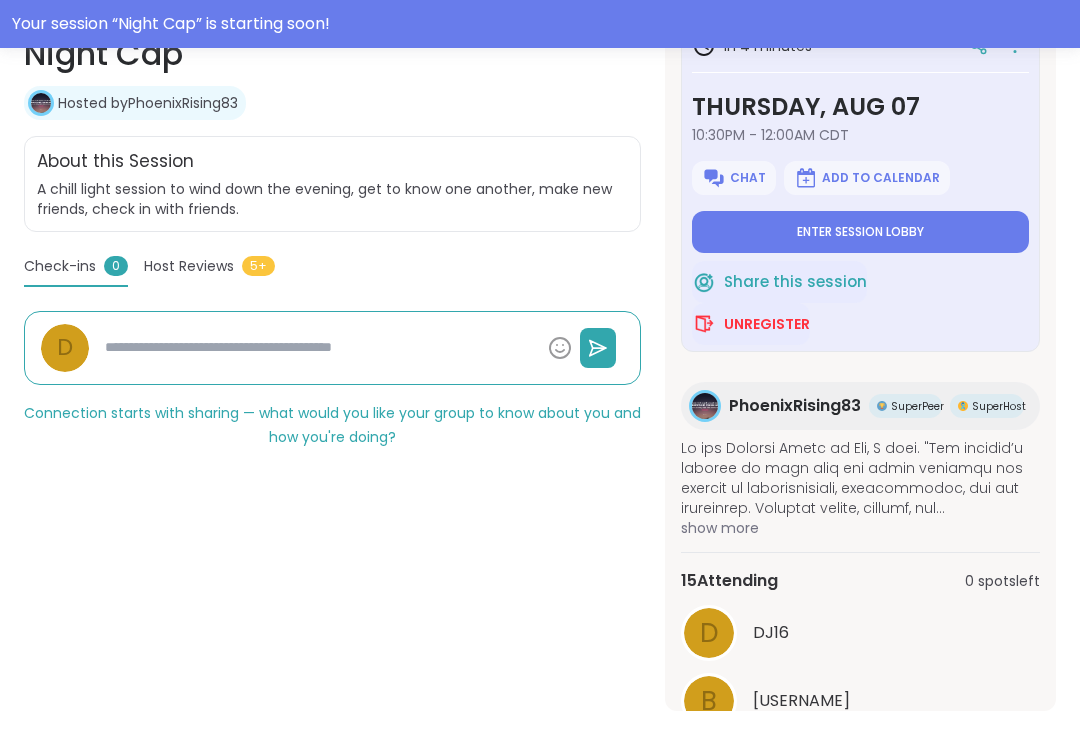 scroll, scrollTop: 440, scrollLeft: 0, axis: vertical 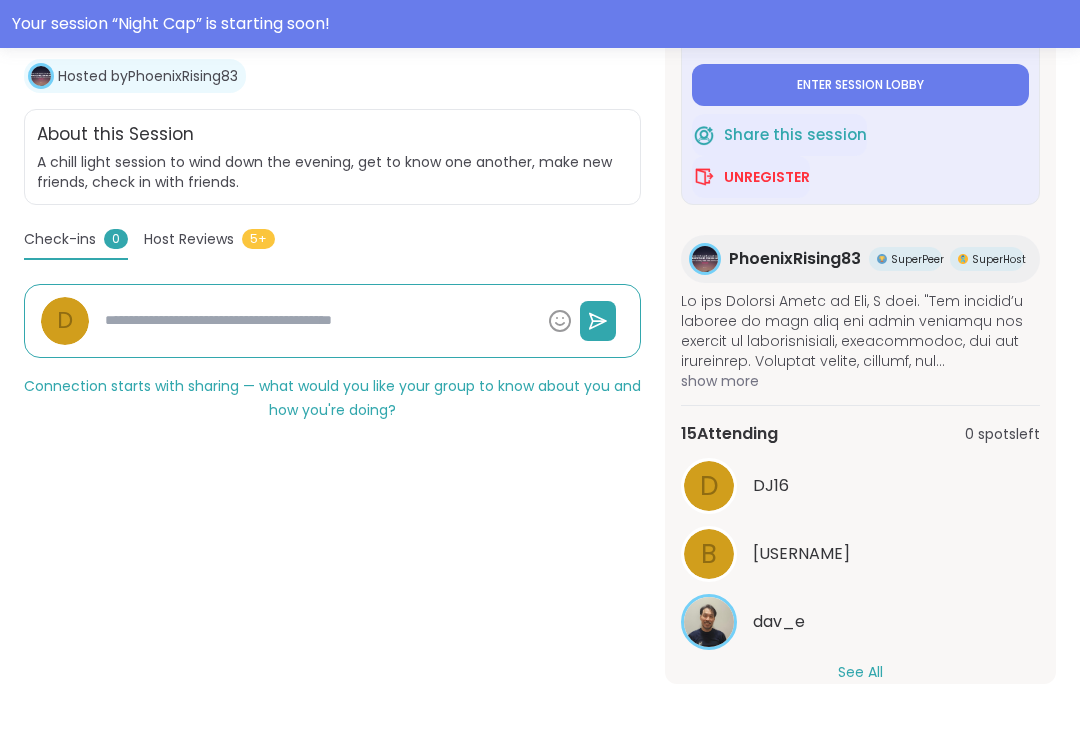 click on "See All" at bounding box center [860, 672] 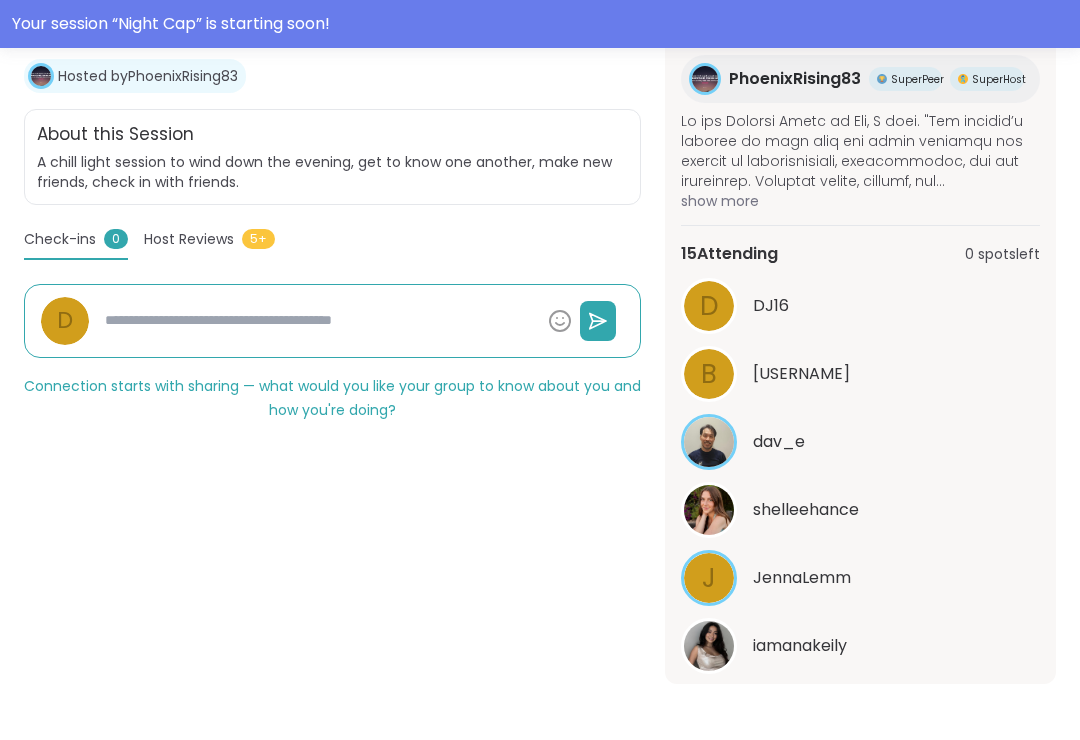 scroll, scrollTop: 299, scrollLeft: 0, axis: vertical 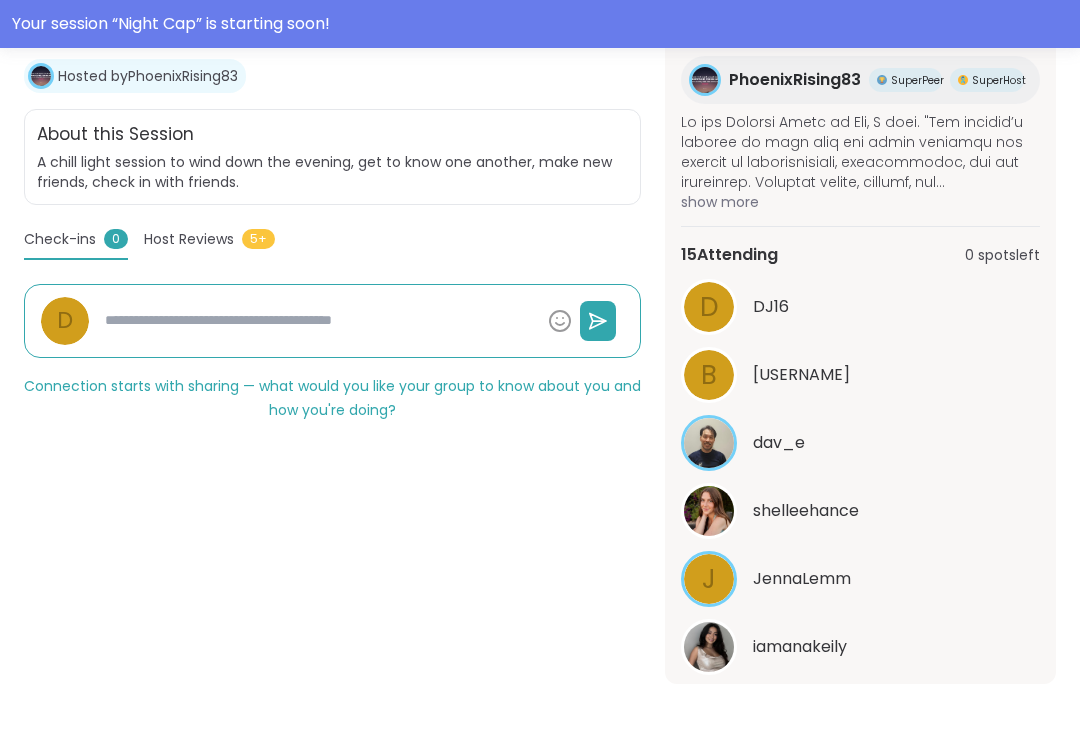 click on "[USERNAME]" at bounding box center [860, 375] 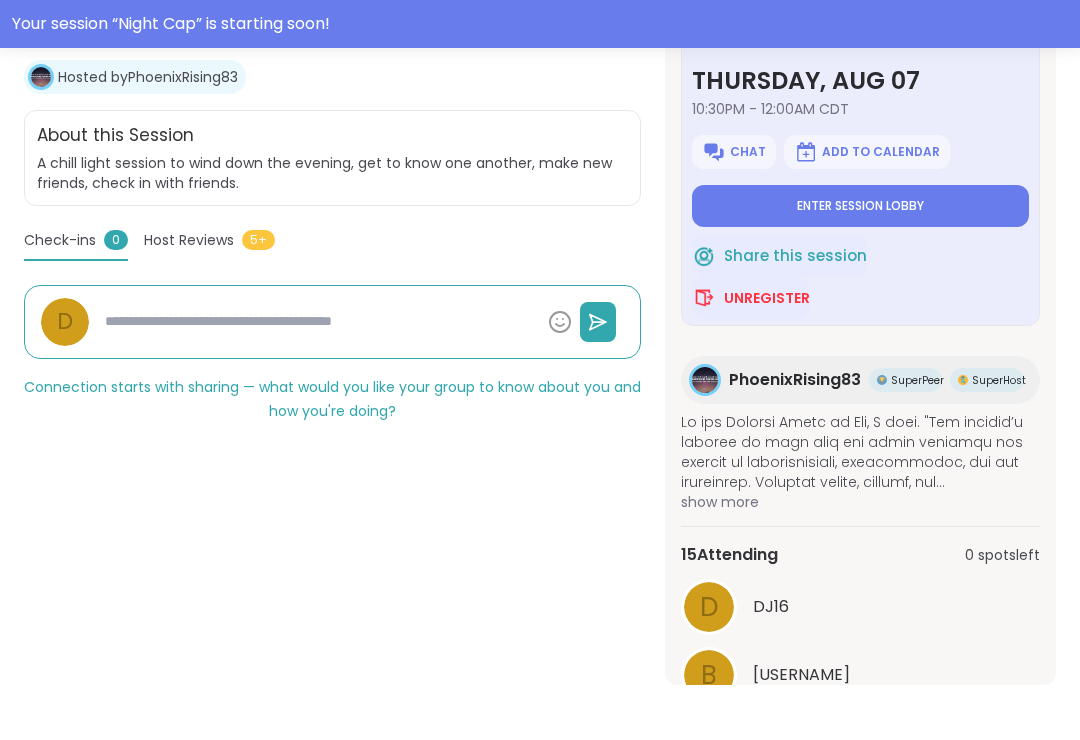 scroll, scrollTop: 0, scrollLeft: 0, axis: both 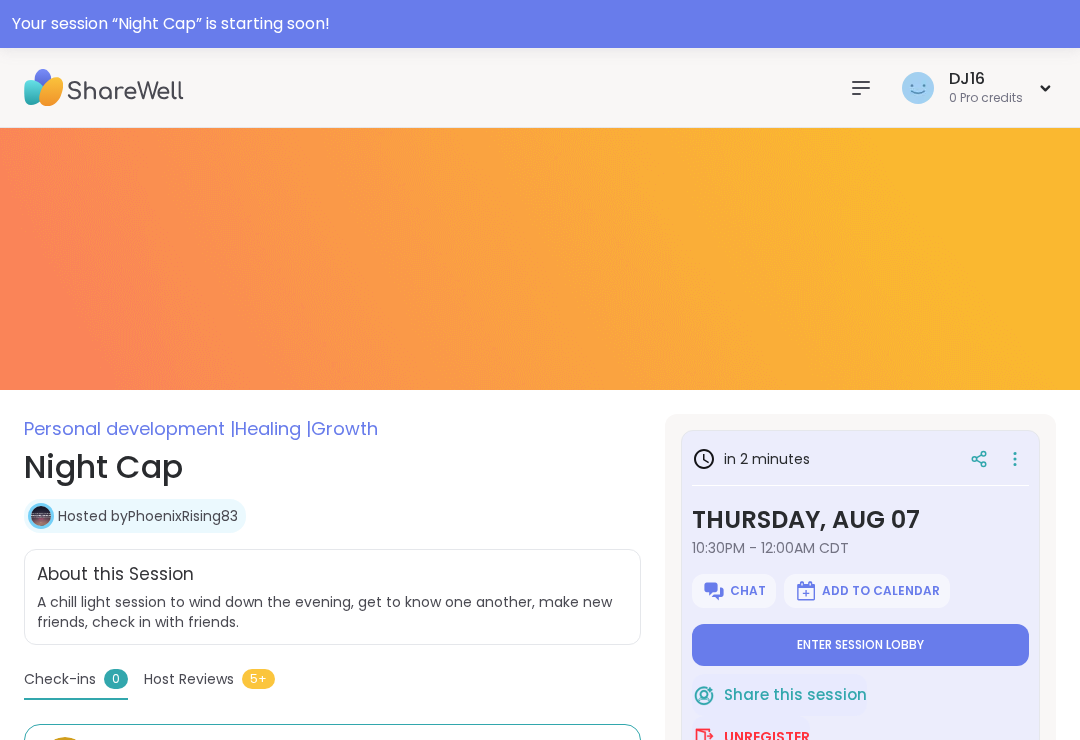 click on "Enter session lobby" at bounding box center (860, 645) 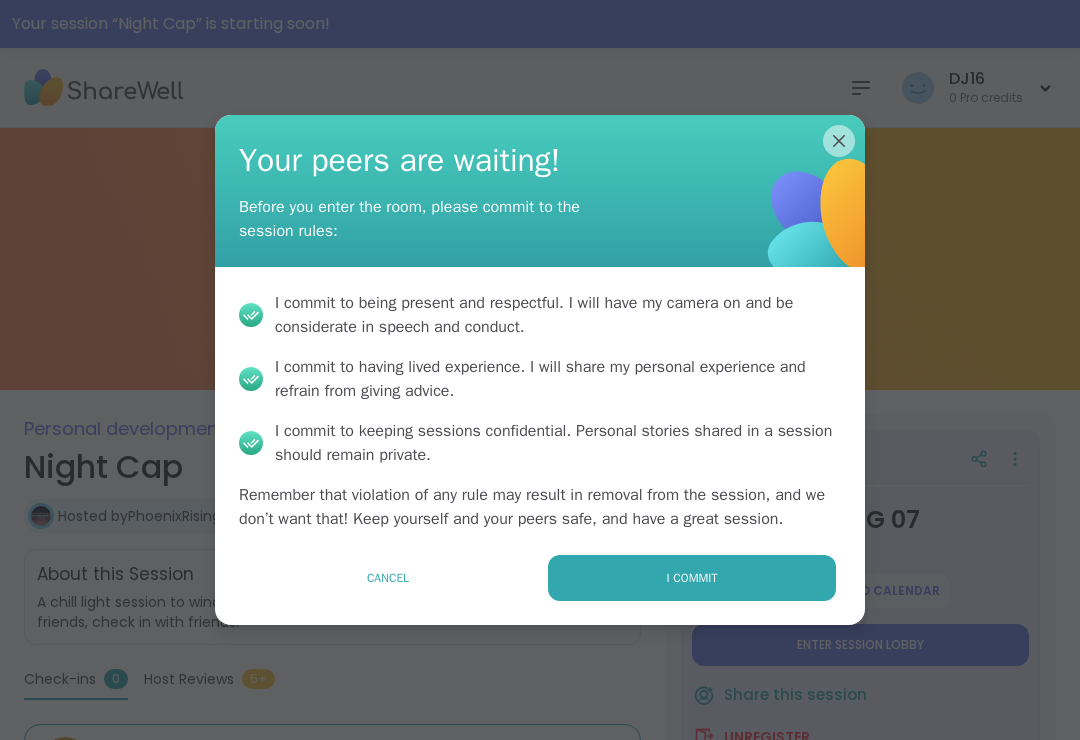 click on "I commit" at bounding box center [692, 578] 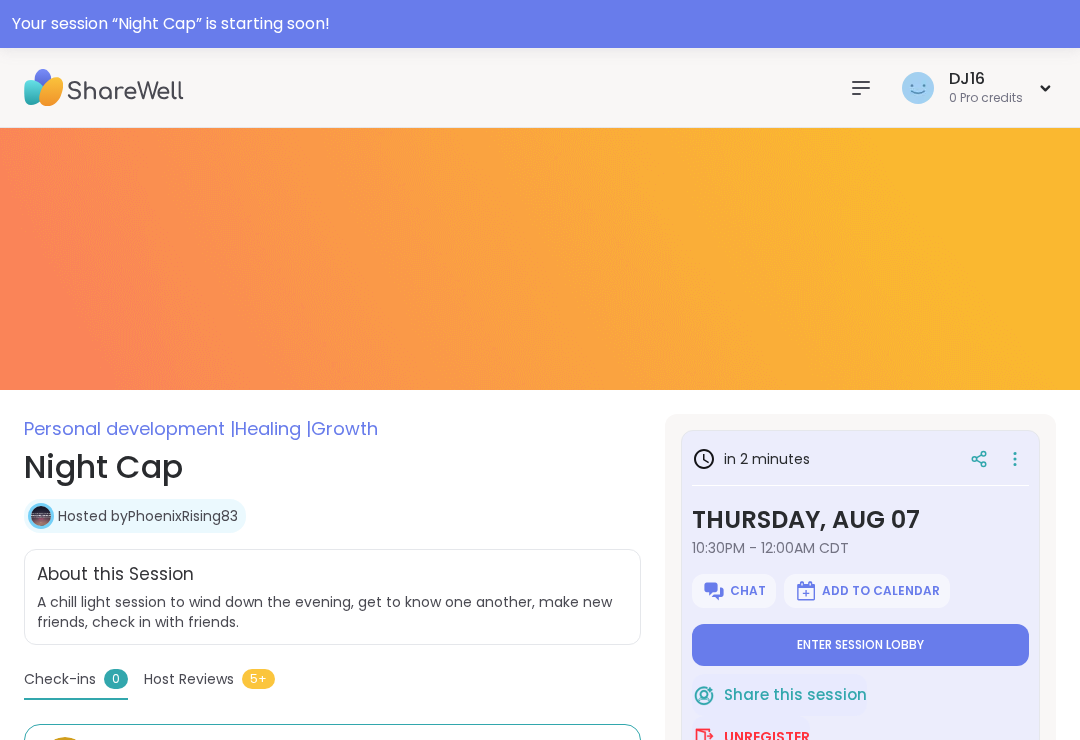 type on "*" 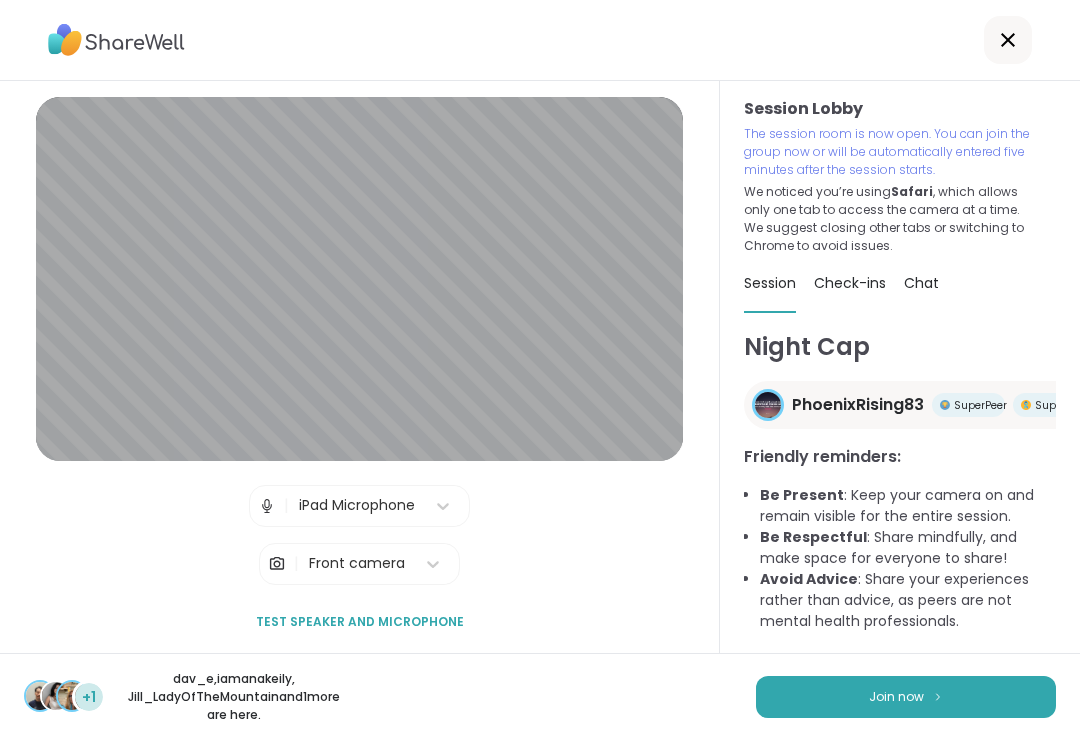 click on "Join now" at bounding box center [906, 697] 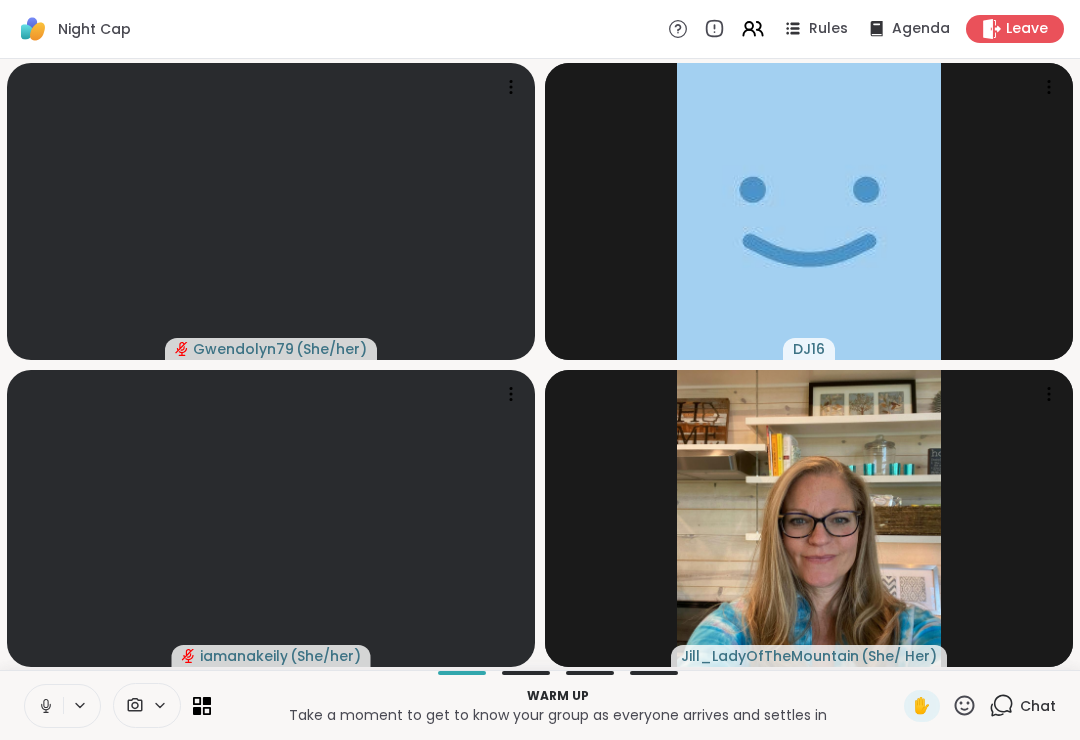 click at bounding box center [44, 706] 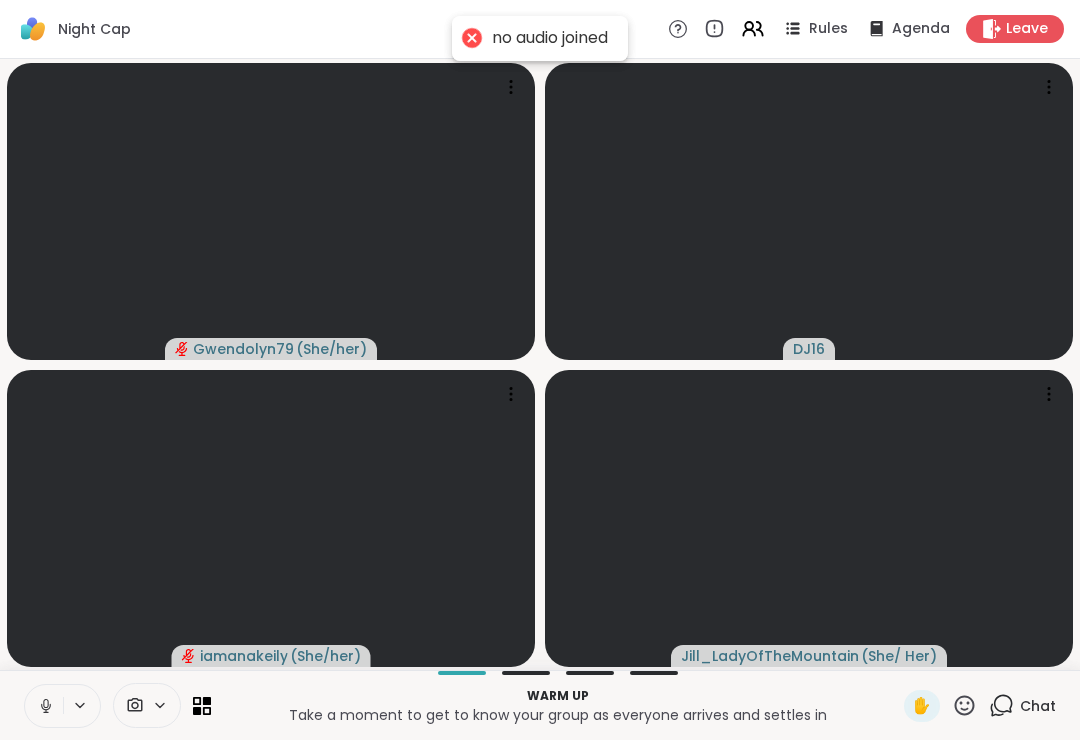 click at bounding box center [81, 705] 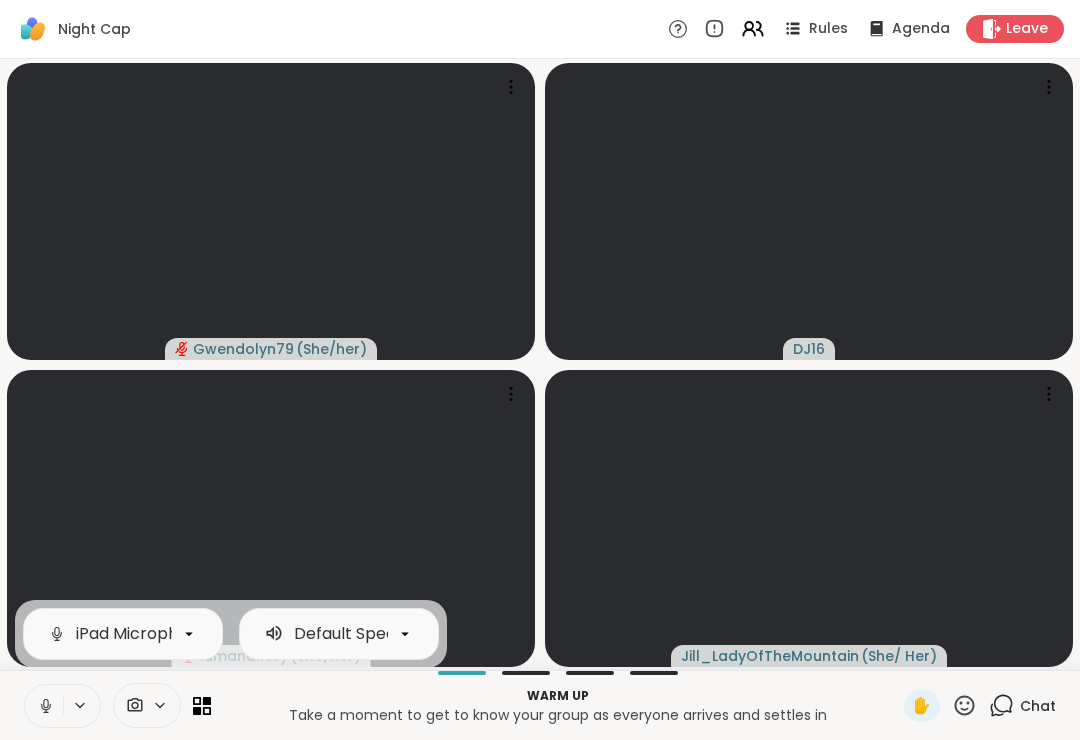 click 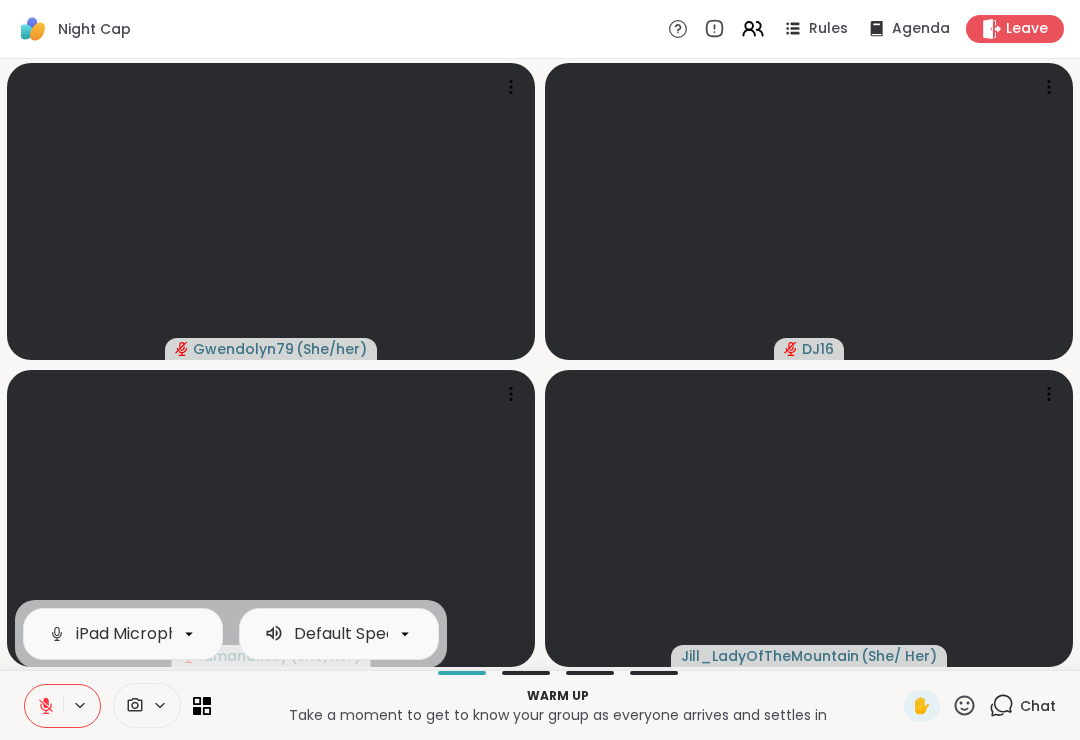 click on "Take a moment to get to know your group as everyone arrives and settles in" at bounding box center (557, 715) 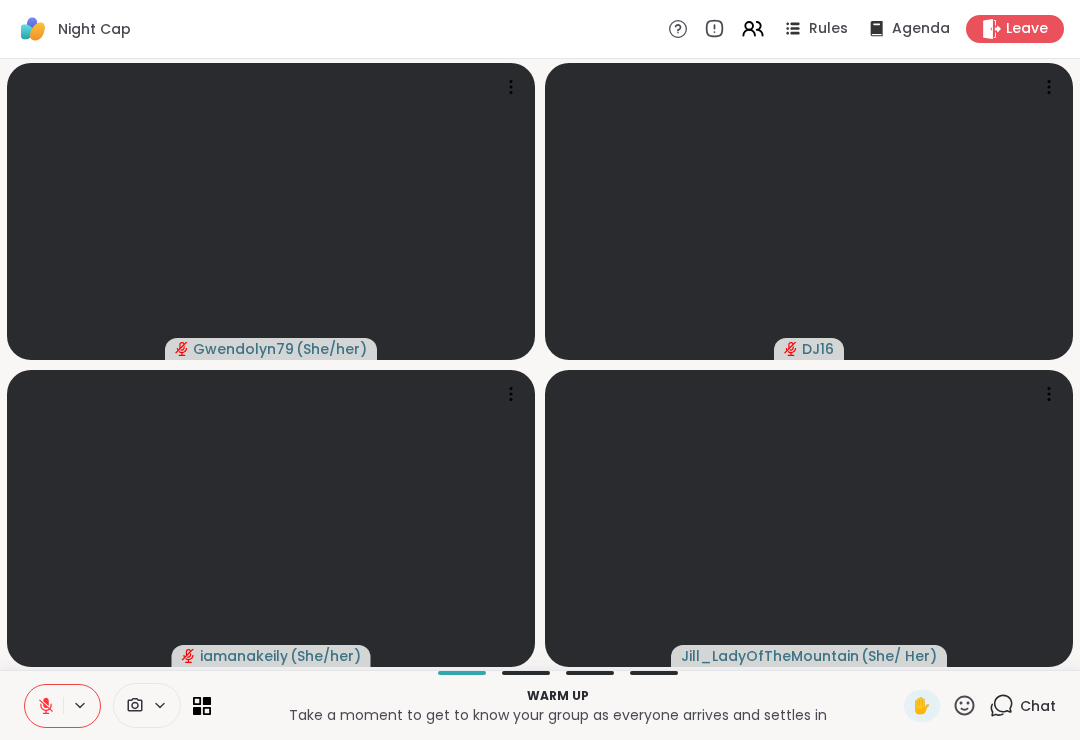 click 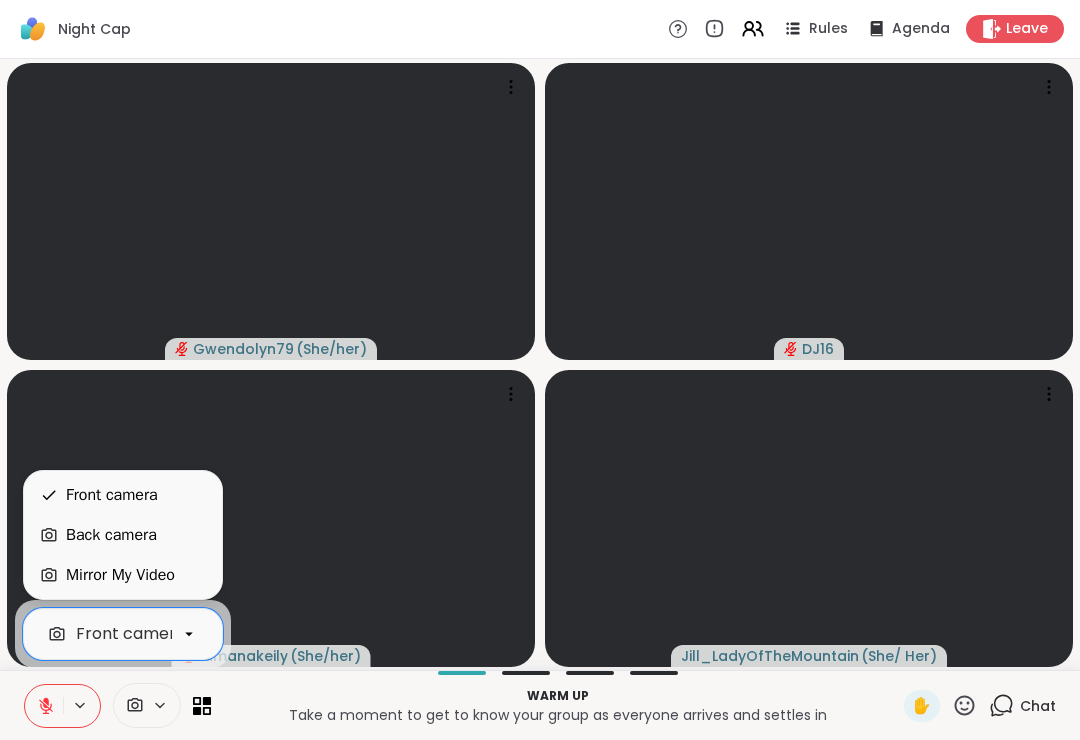 click on "Back camera" at bounding box center (123, 535) 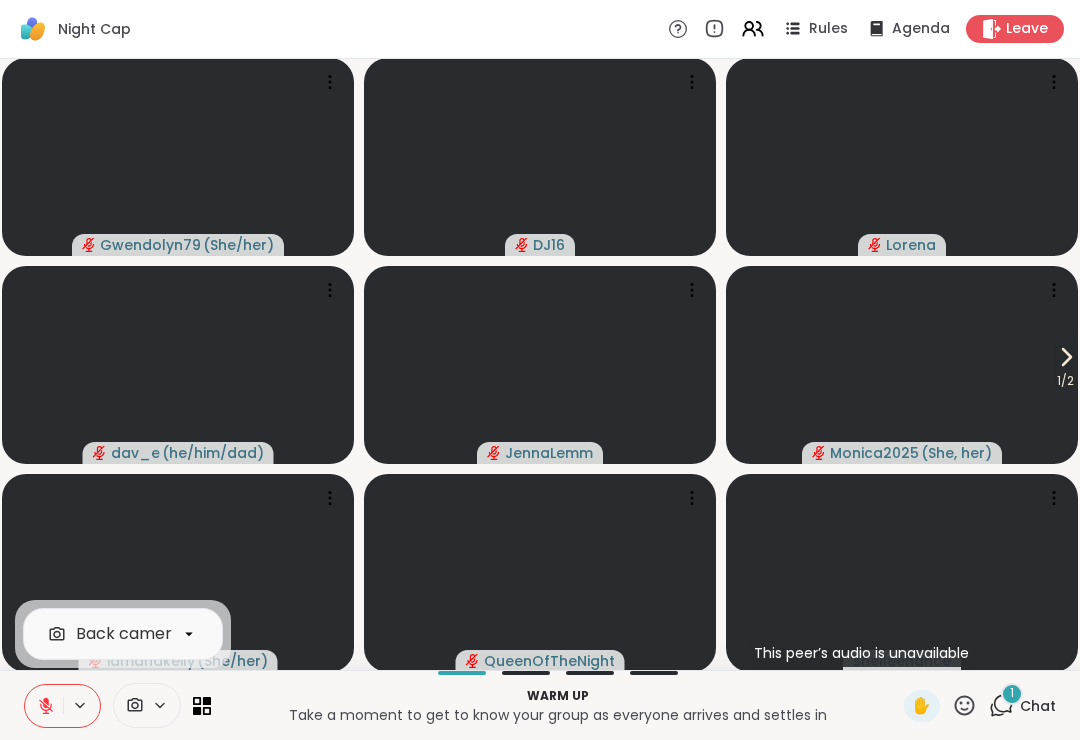 click on "Chat" at bounding box center (1038, 706) 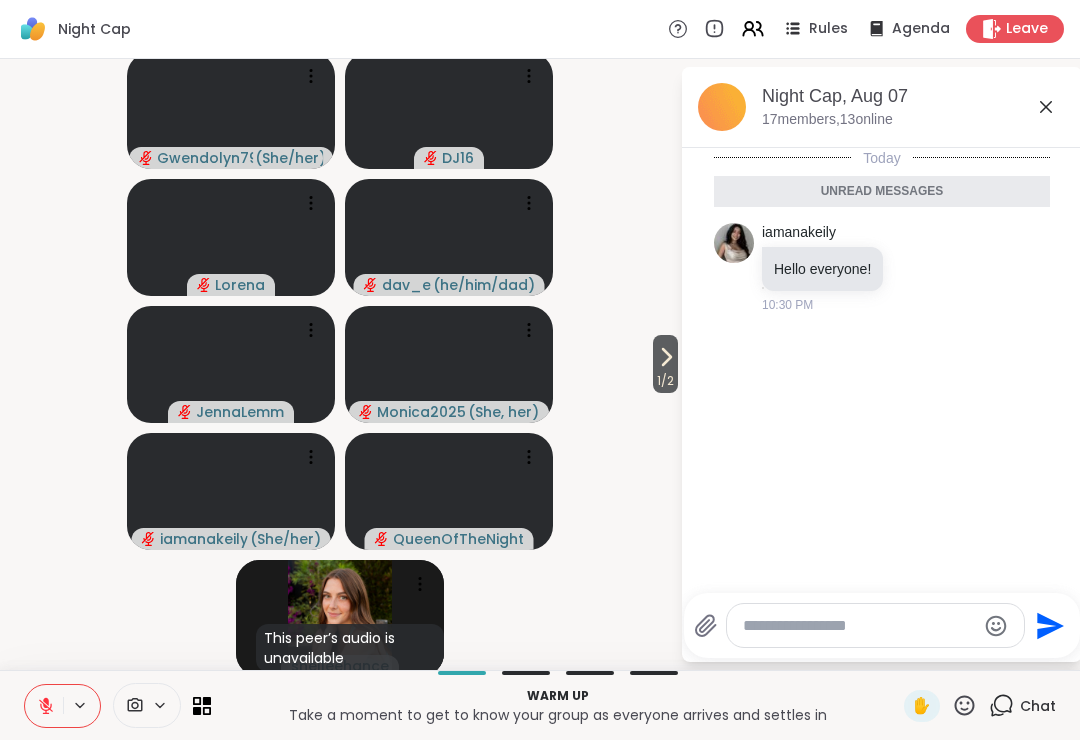 click on "Night Cap, Aug 07" at bounding box center [914, 96] 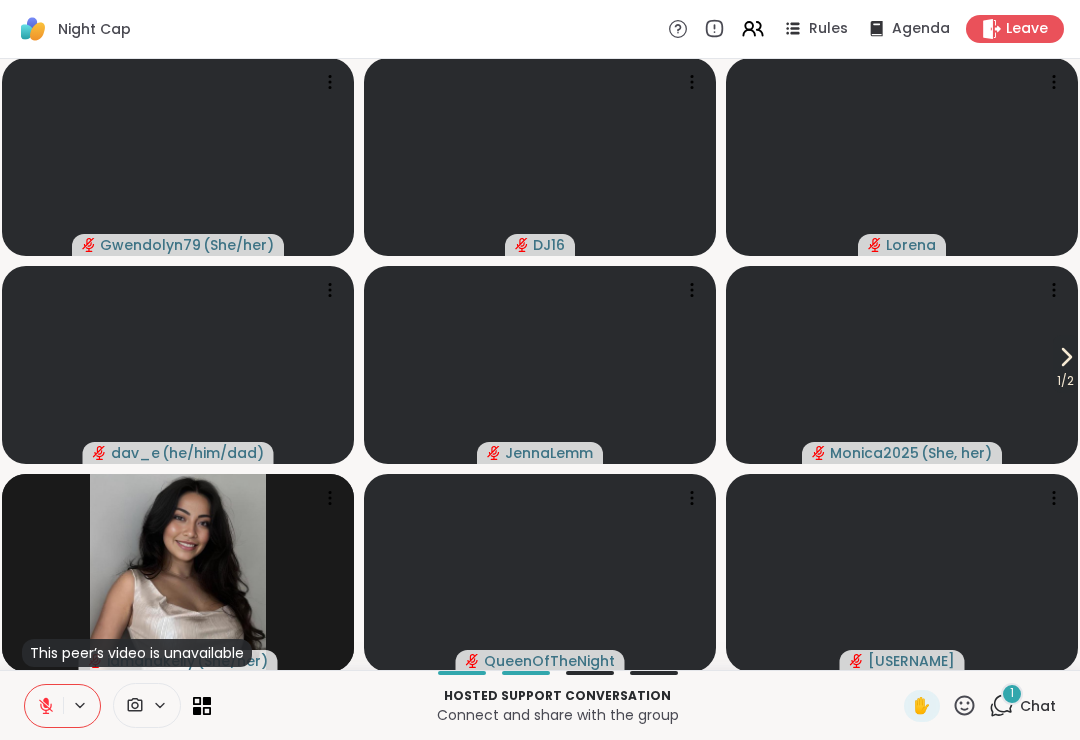 click on "1 Chat" at bounding box center [1022, 706] 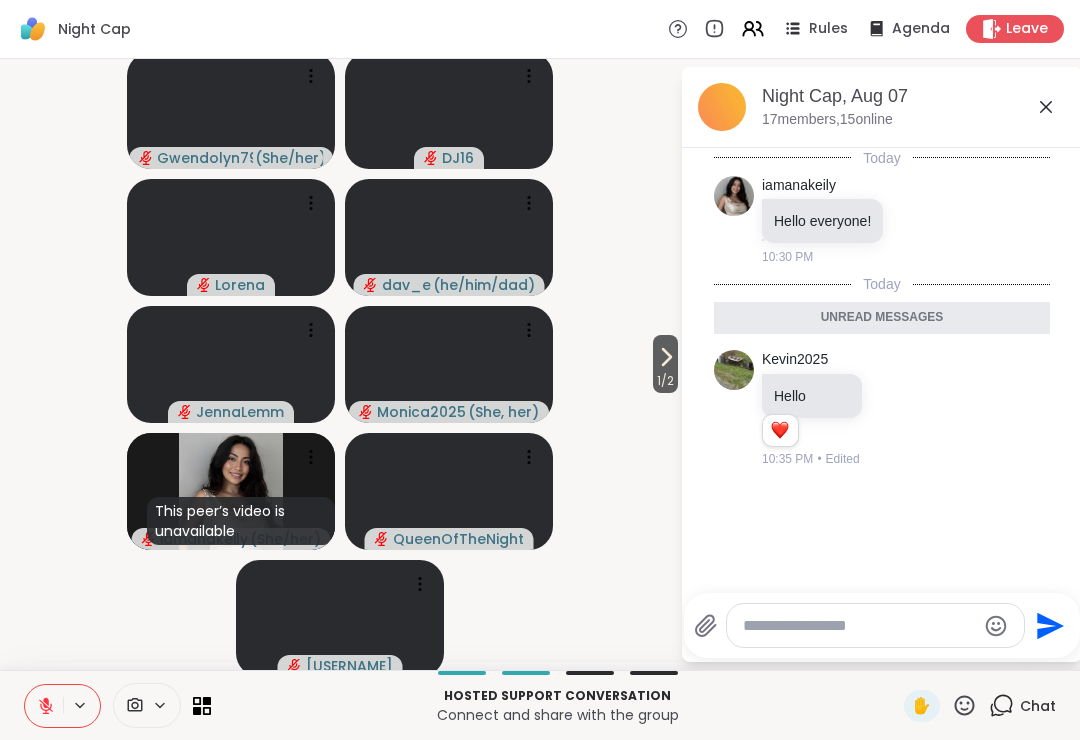 click 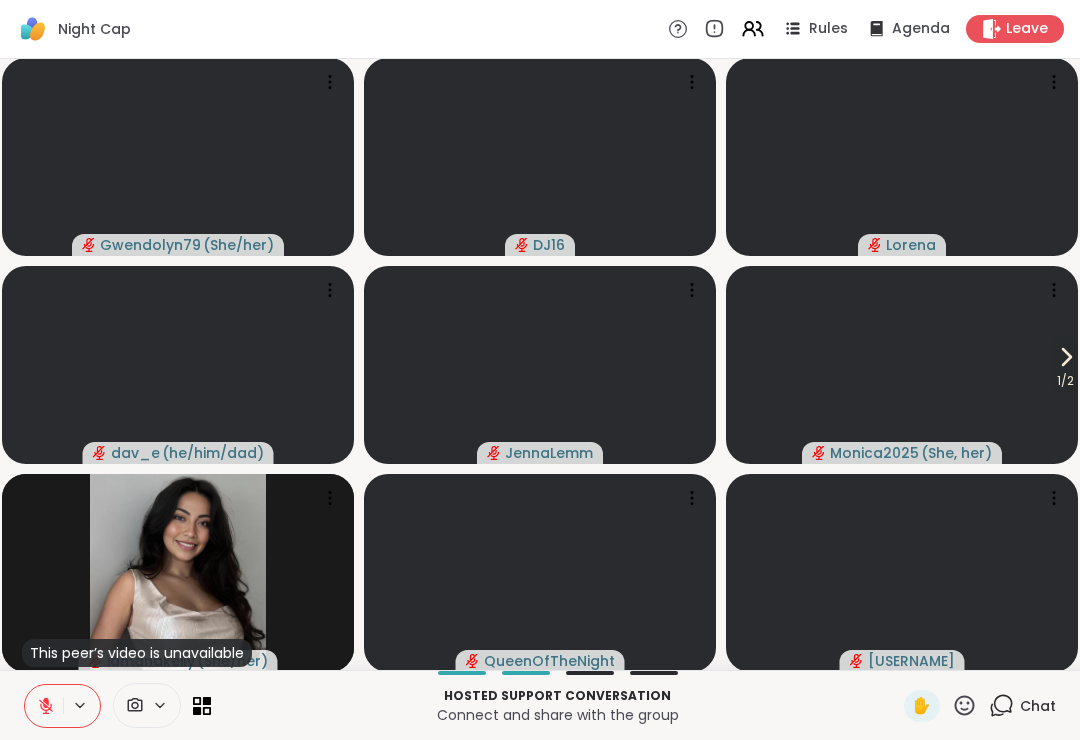 click on "1  /  2" at bounding box center [1065, 381] 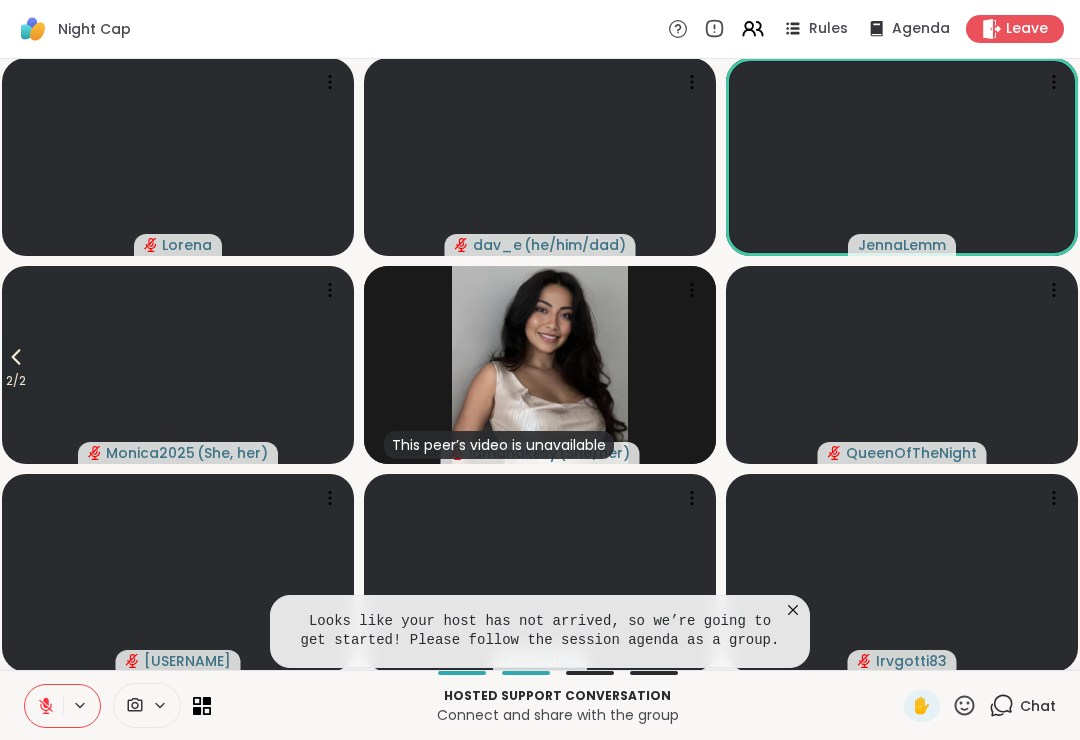 click 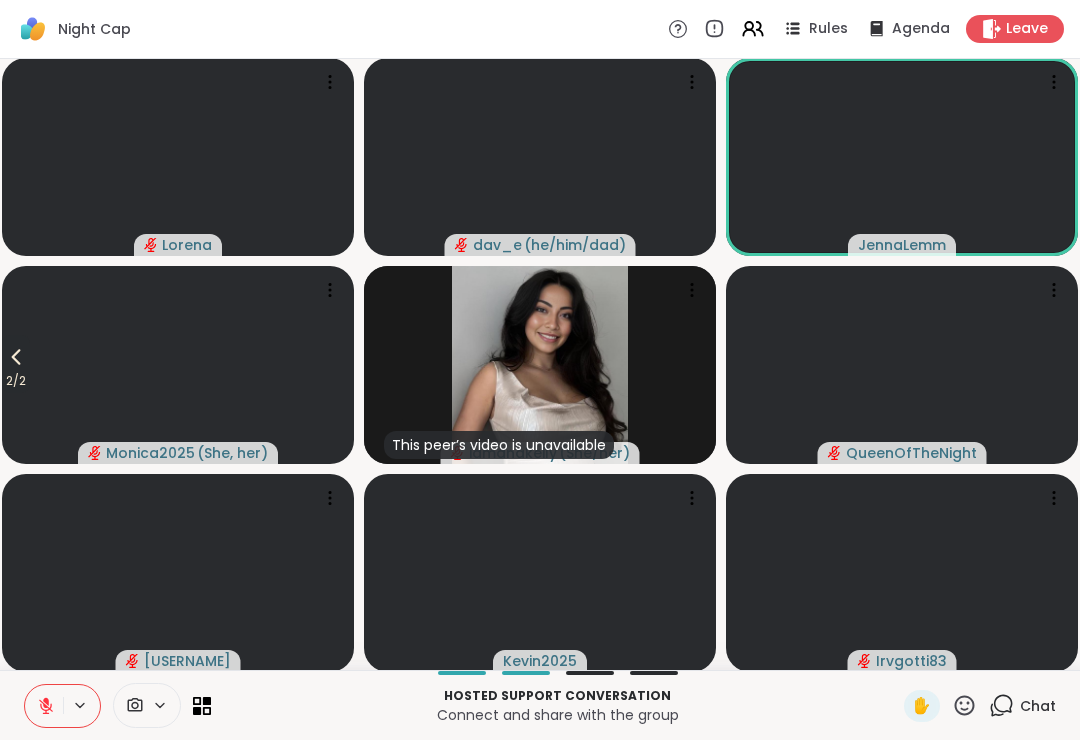 click on "2  /  2" at bounding box center [16, 364] 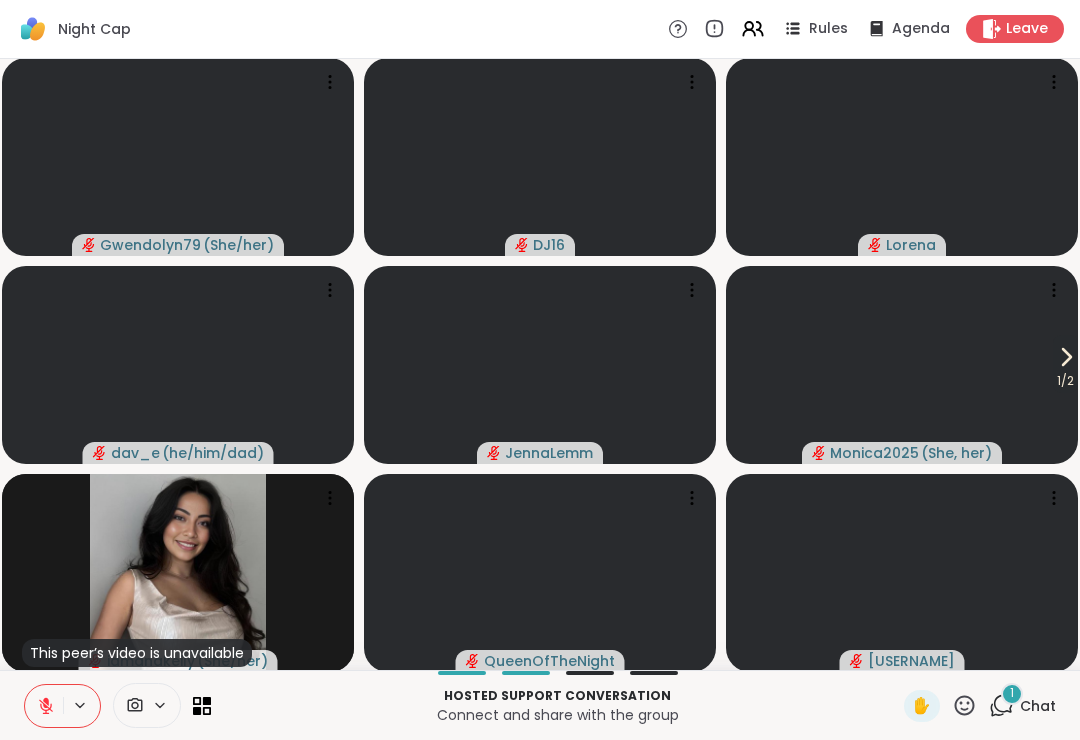 click 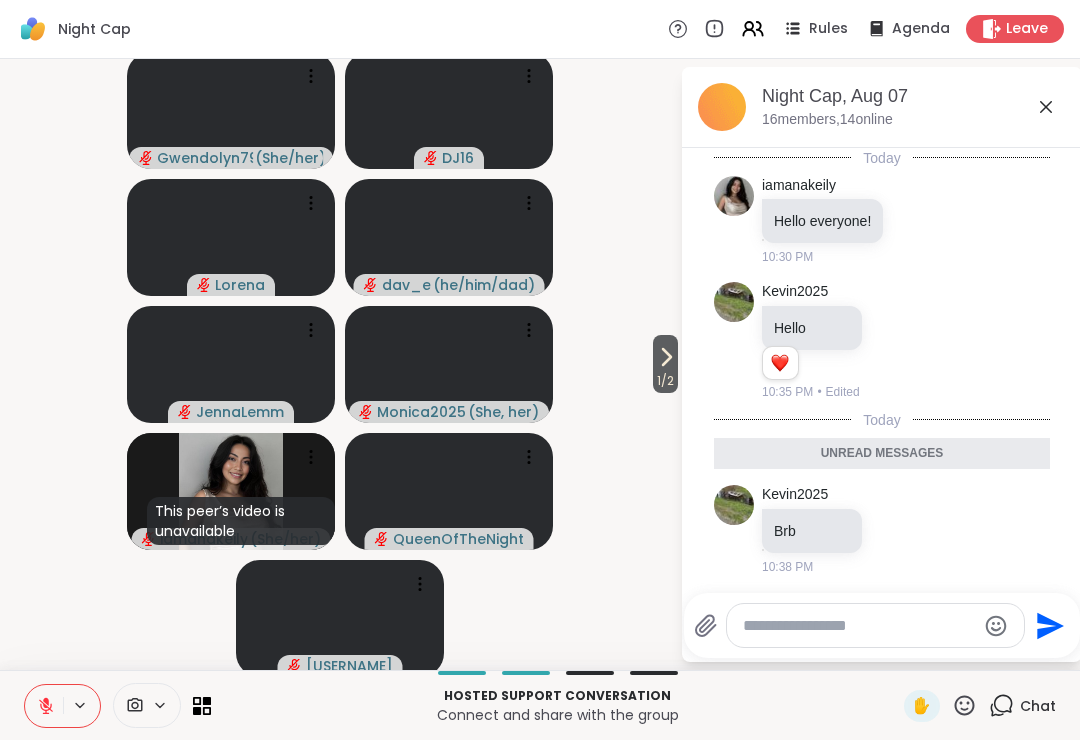 click on "Chat" at bounding box center (1022, 706) 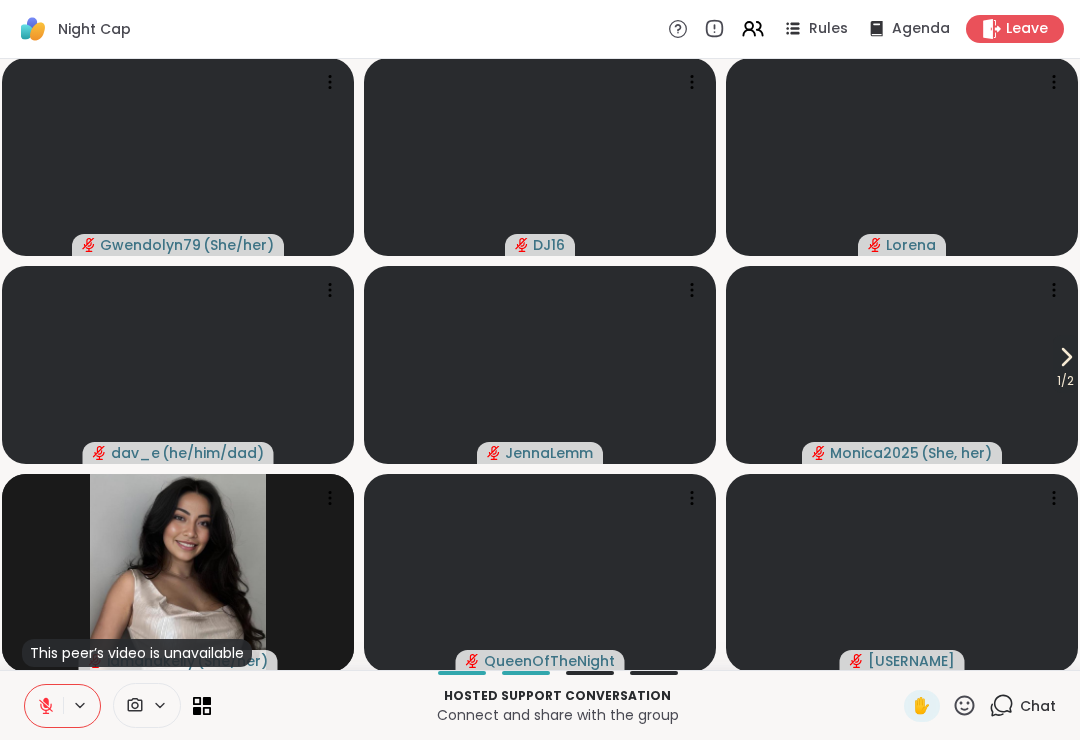 click on "1  /  2" at bounding box center [1065, 381] 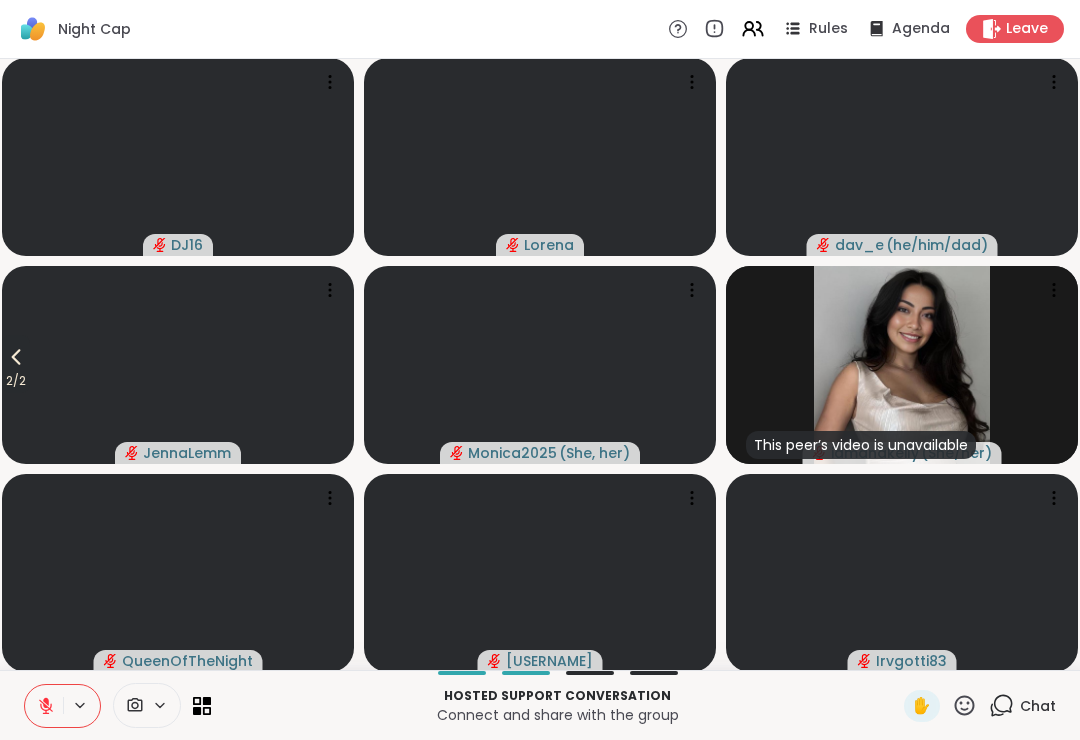 click on "2  /  2" at bounding box center (16, 364) 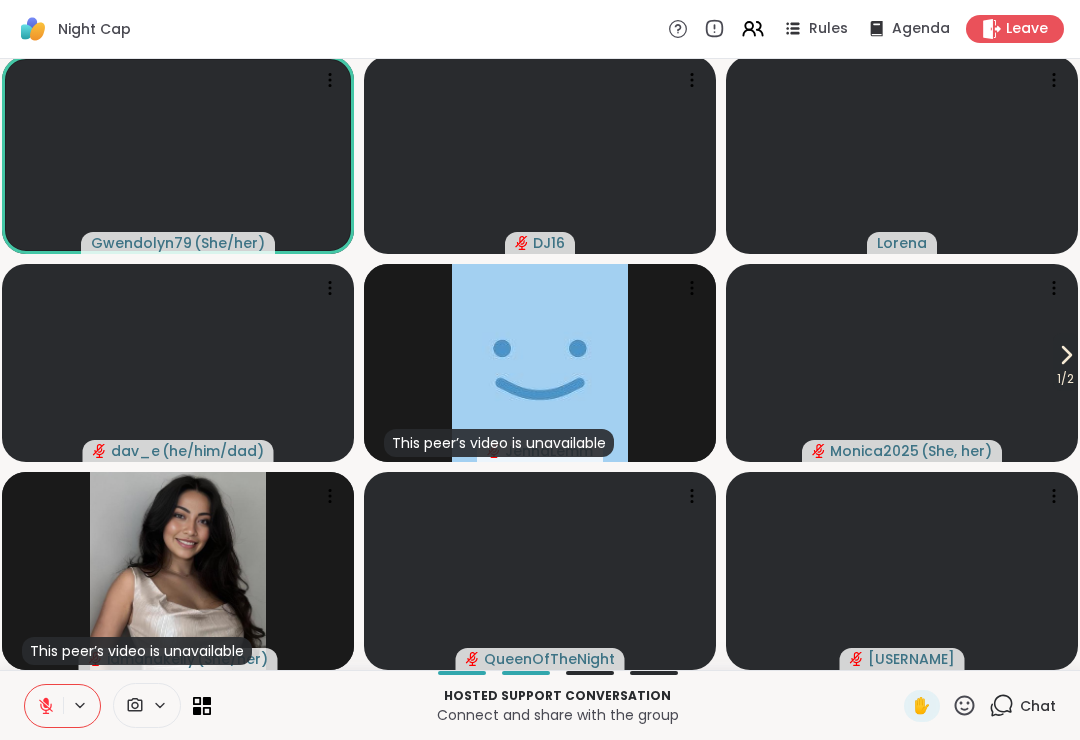 scroll, scrollTop: 2, scrollLeft: 0, axis: vertical 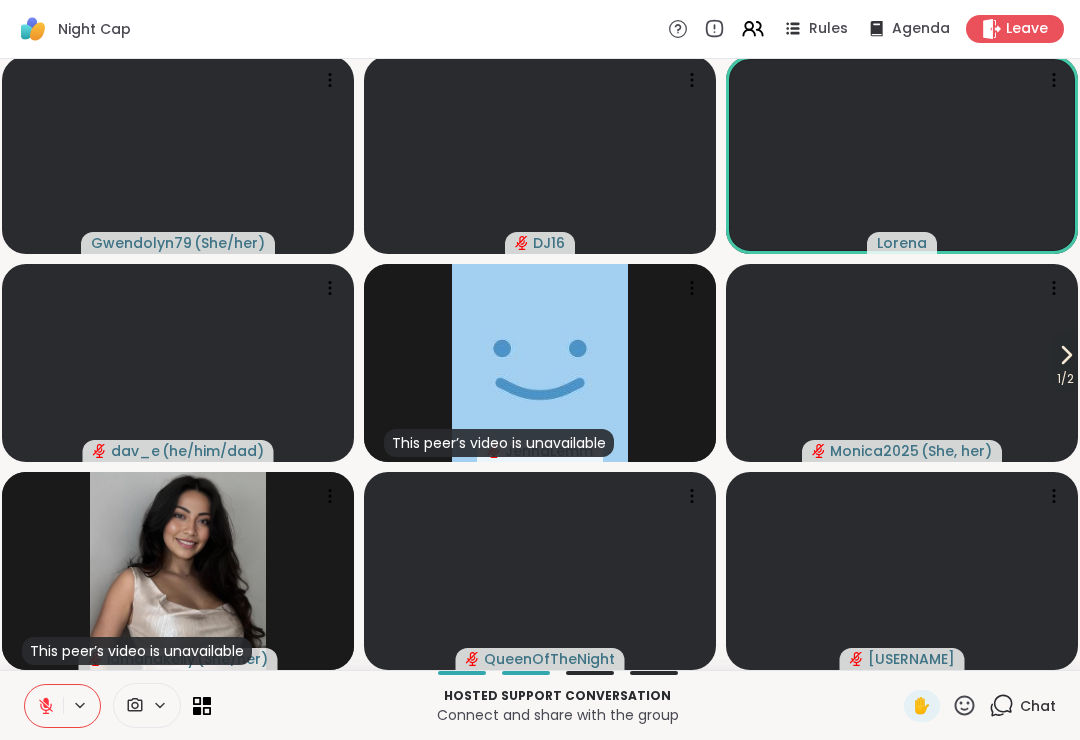 click on "1  /  2" at bounding box center (1065, 379) 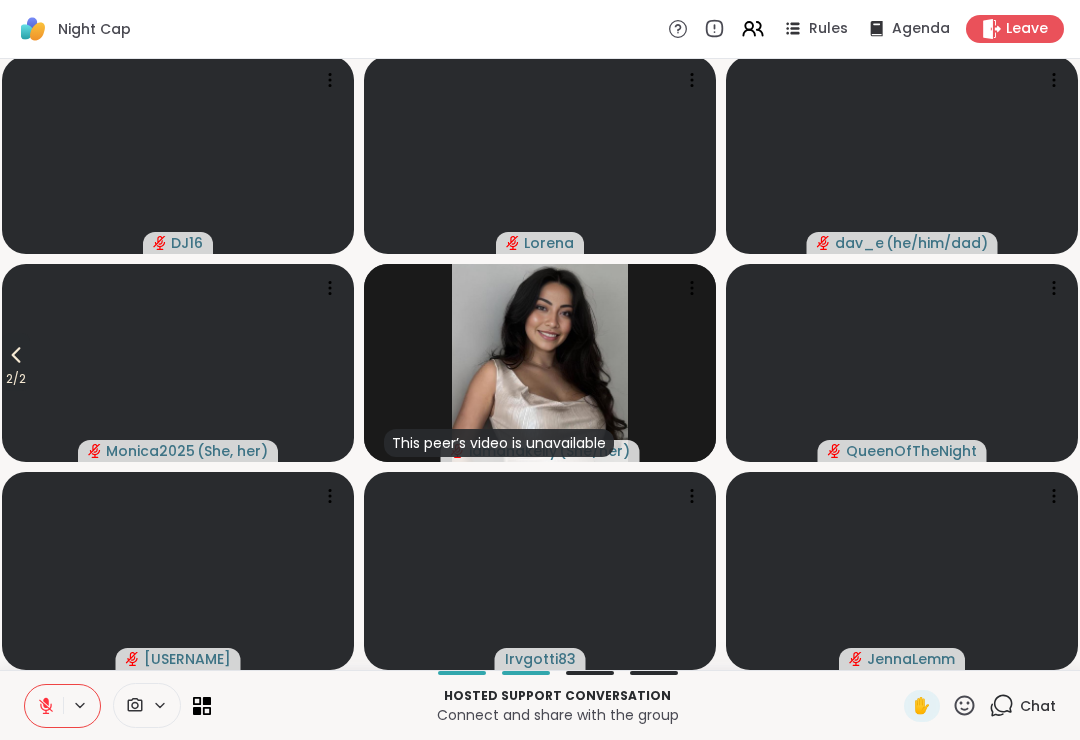 click at bounding box center (178, 363) 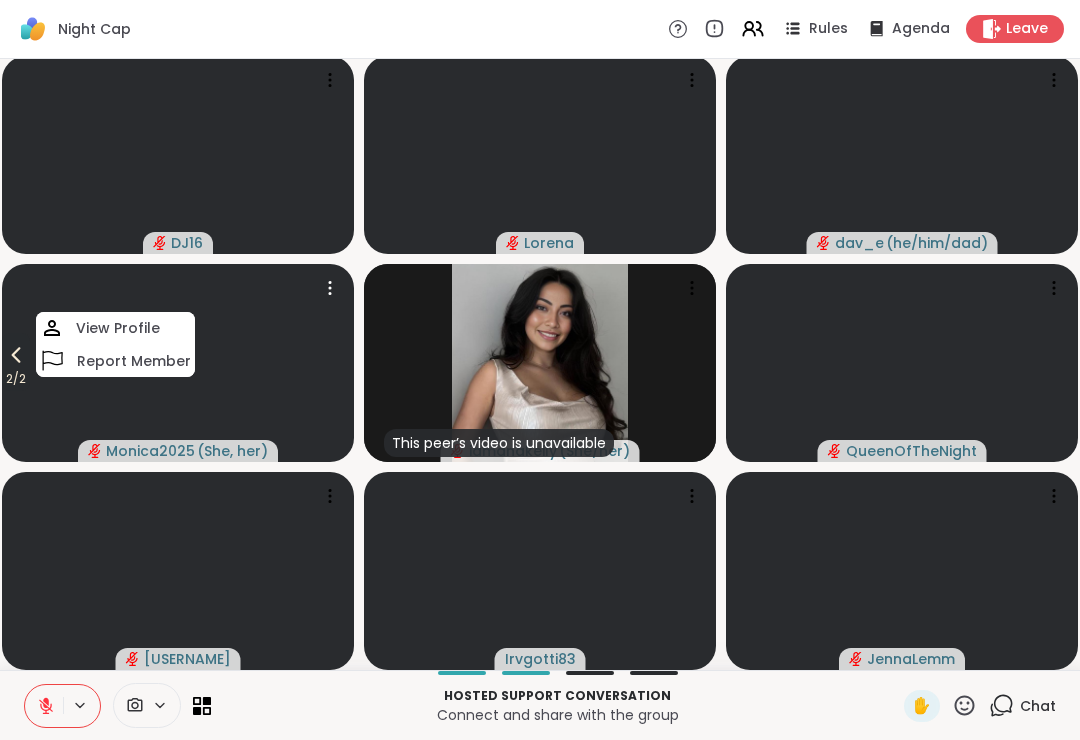 click on "2  /  2" at bounding box center (16, 379) 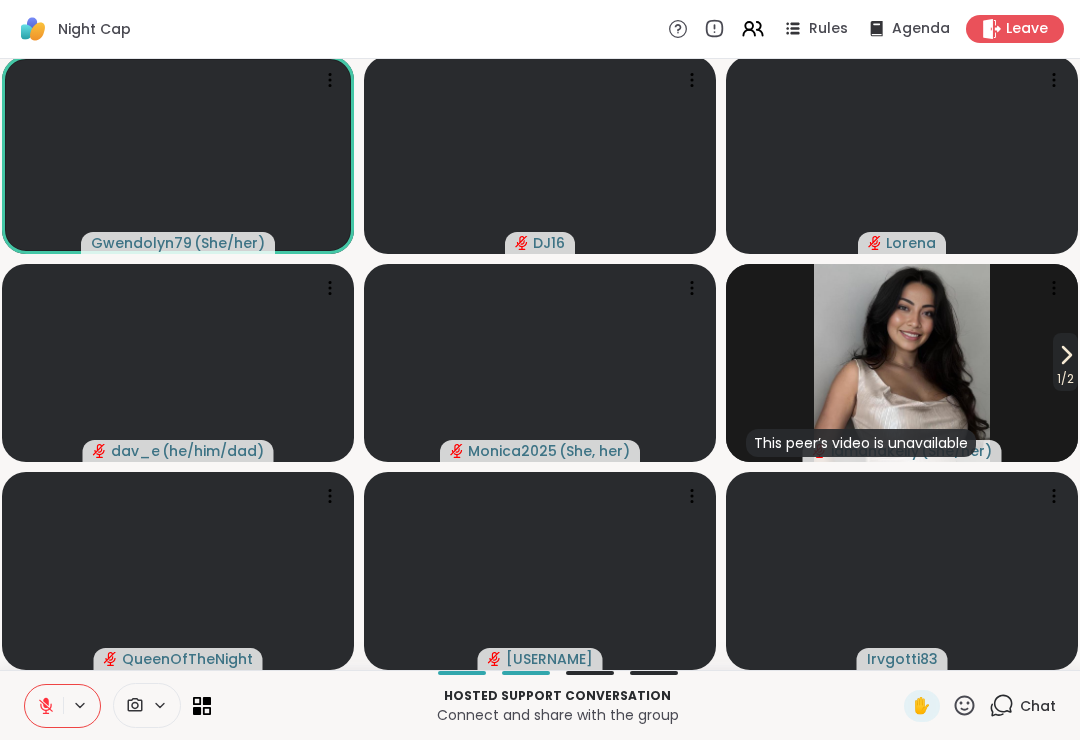 click on "1  /  2" at bounding box center [1065, 362] 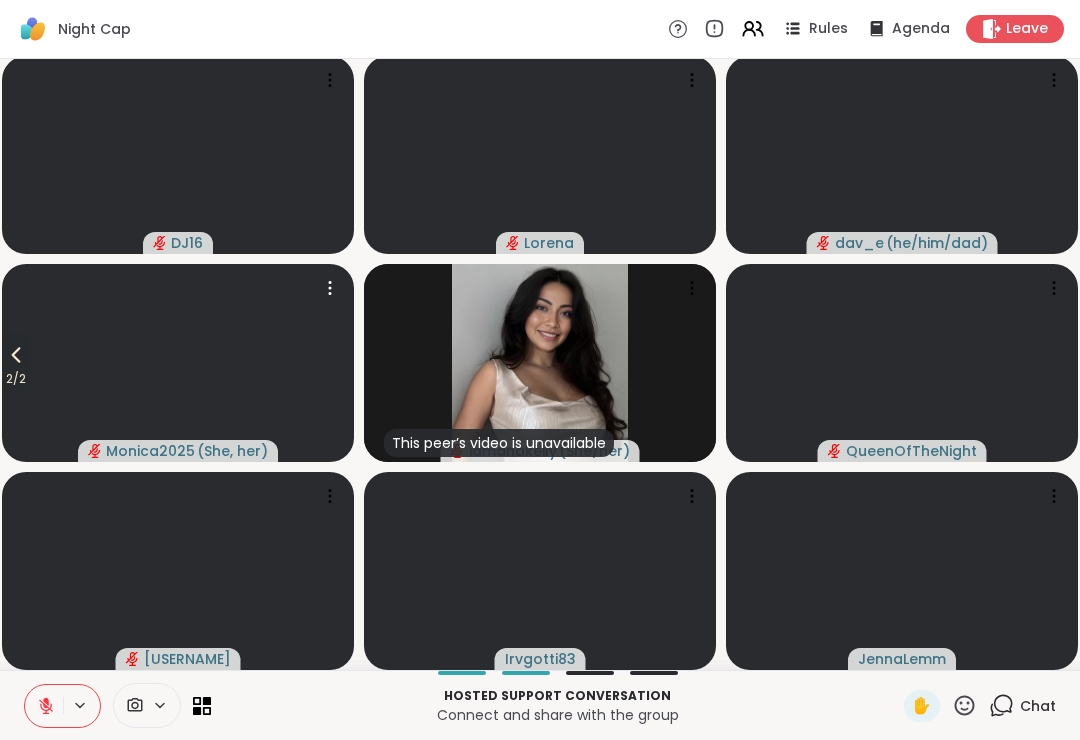click 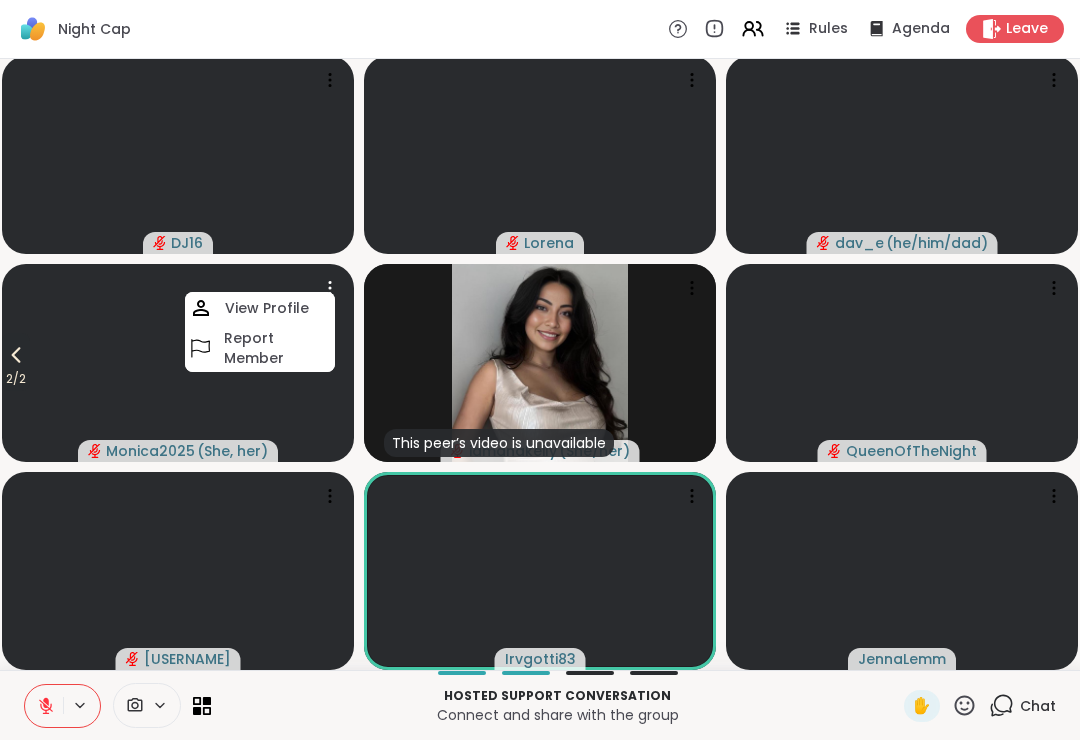click on "View Profile" at bounding box center (267, 308) 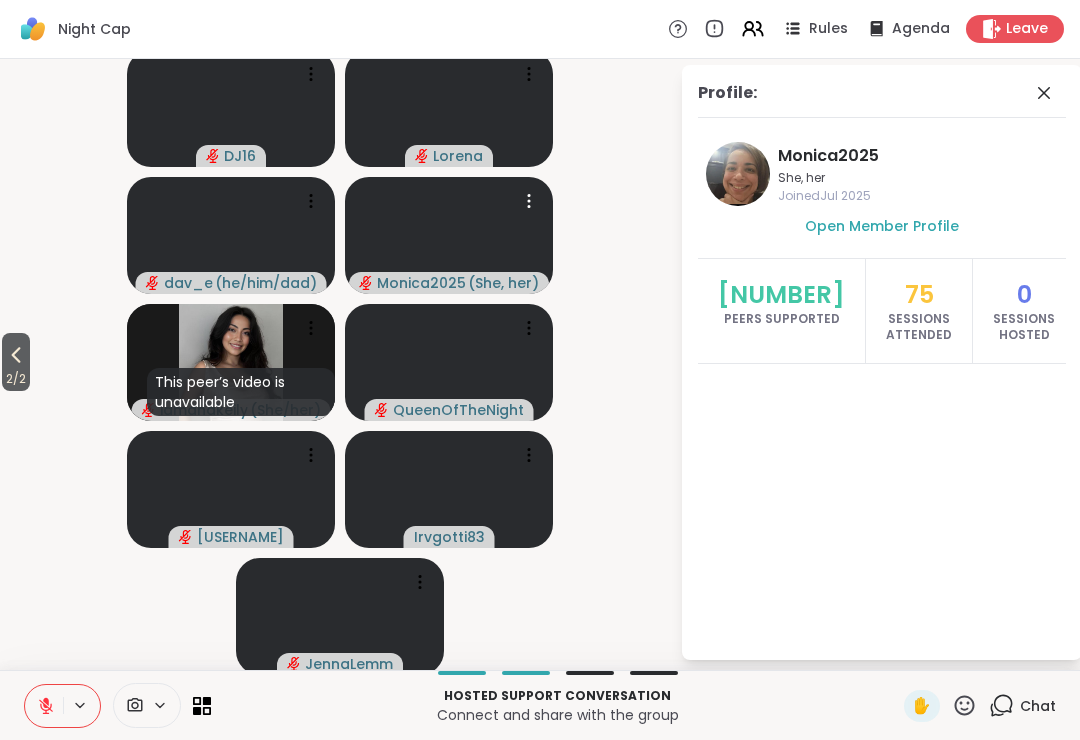 click 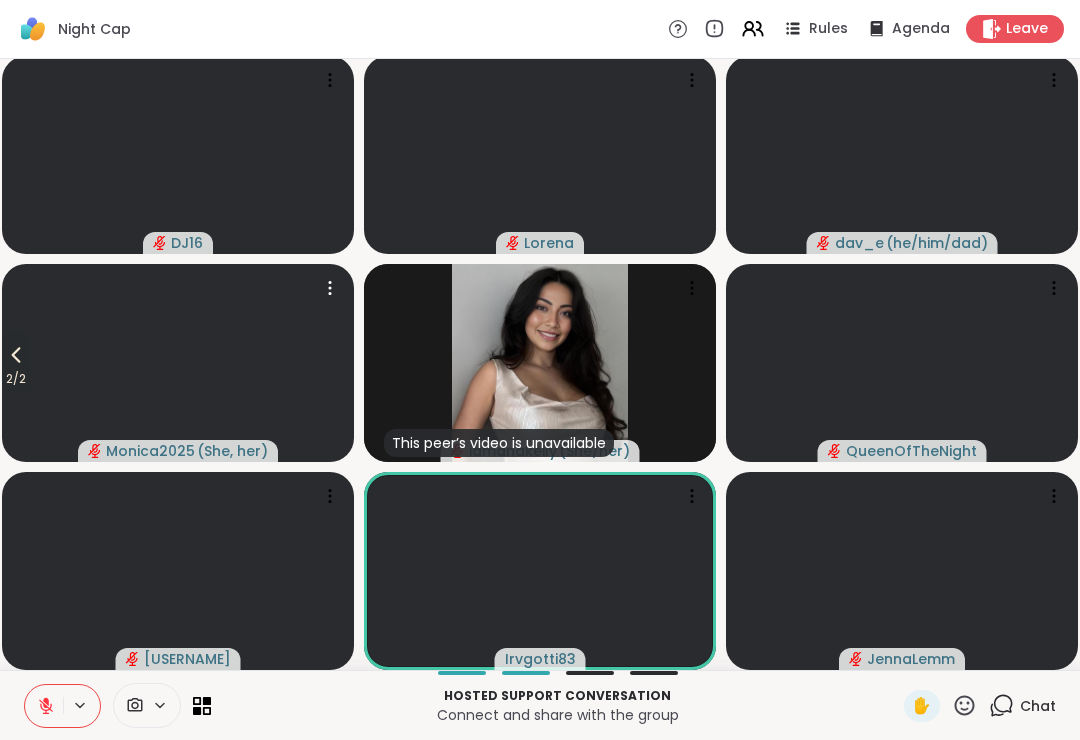 click 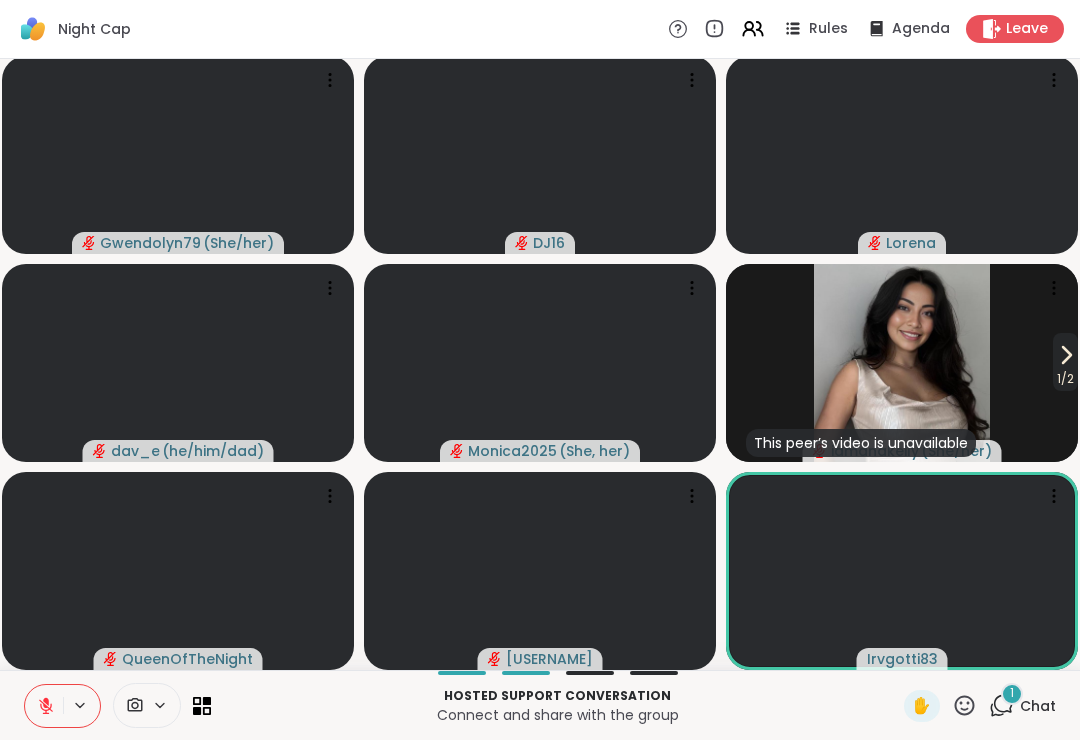 click on "Chat" at bounding box center [1038, 706] 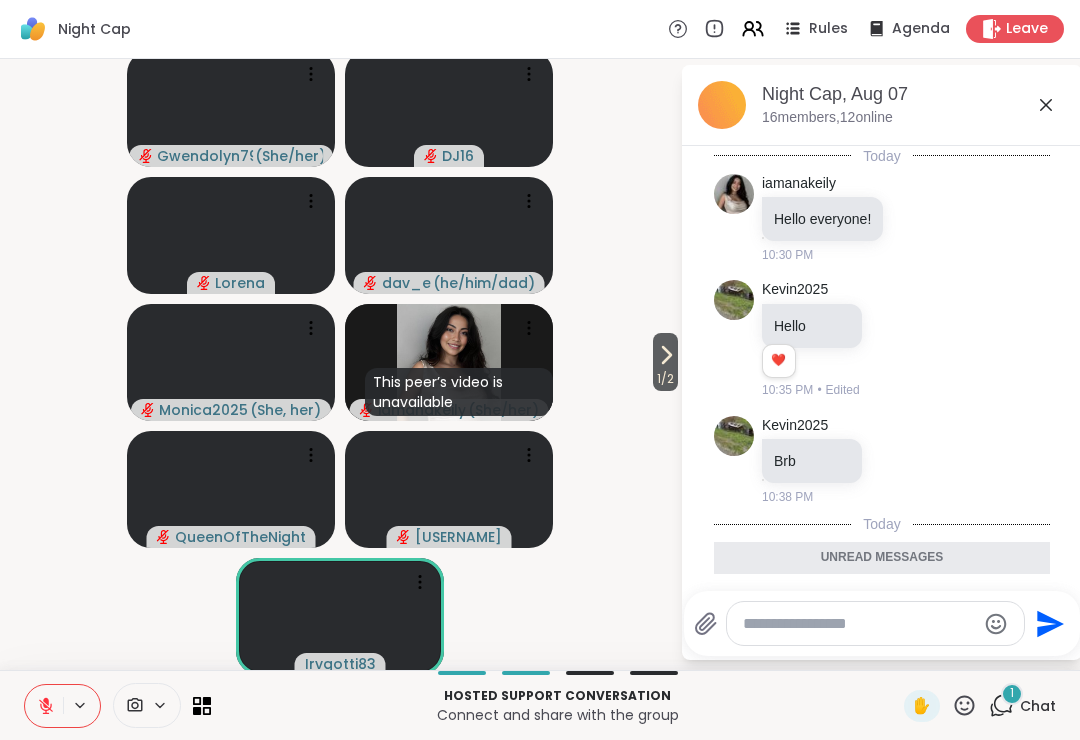 scroll, scrollTop: 106, scrollLeft: 0, axis: vertical 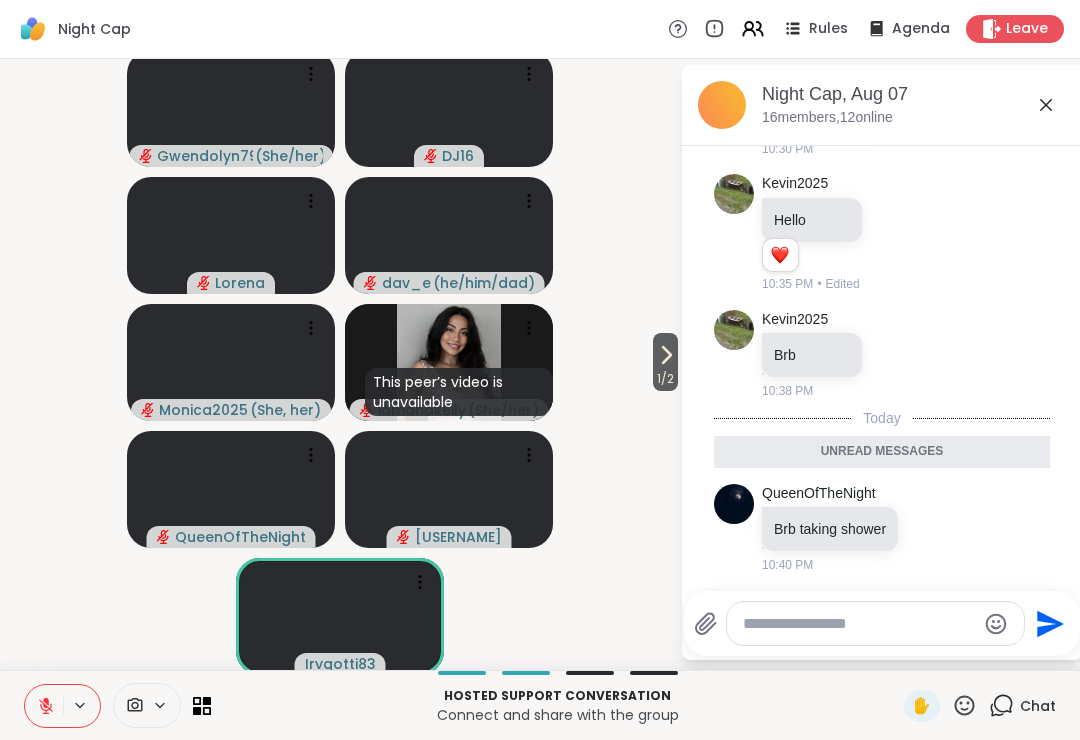 click 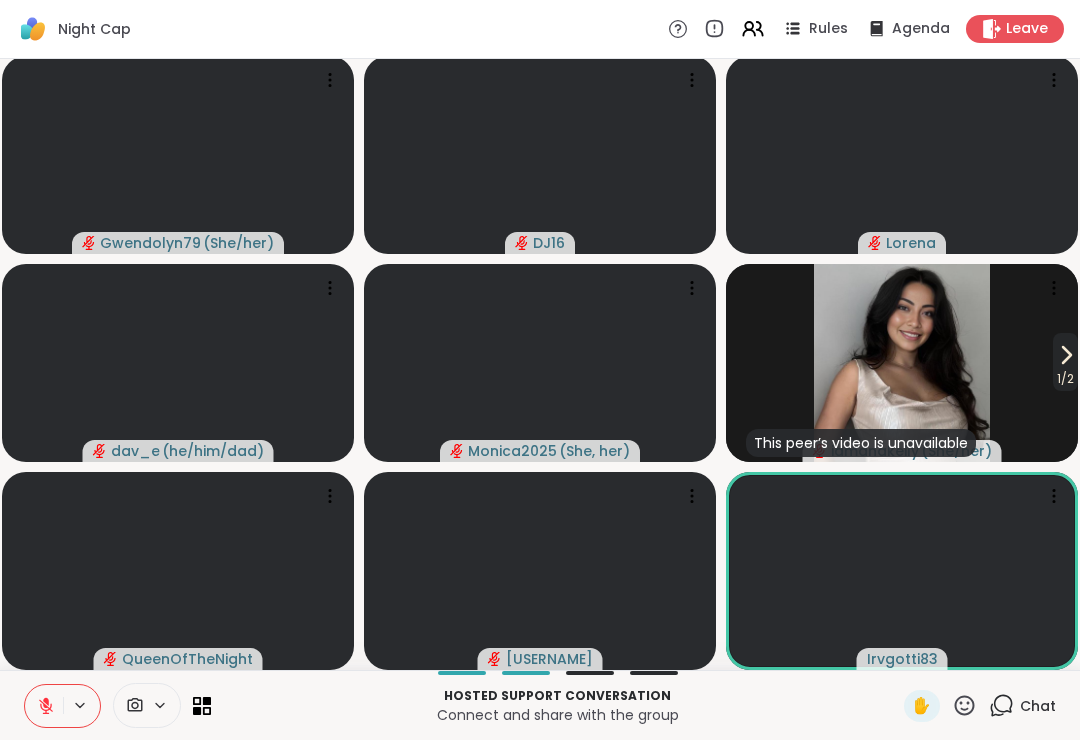 click on "1  /  2" at bounding box center (1065, 379) 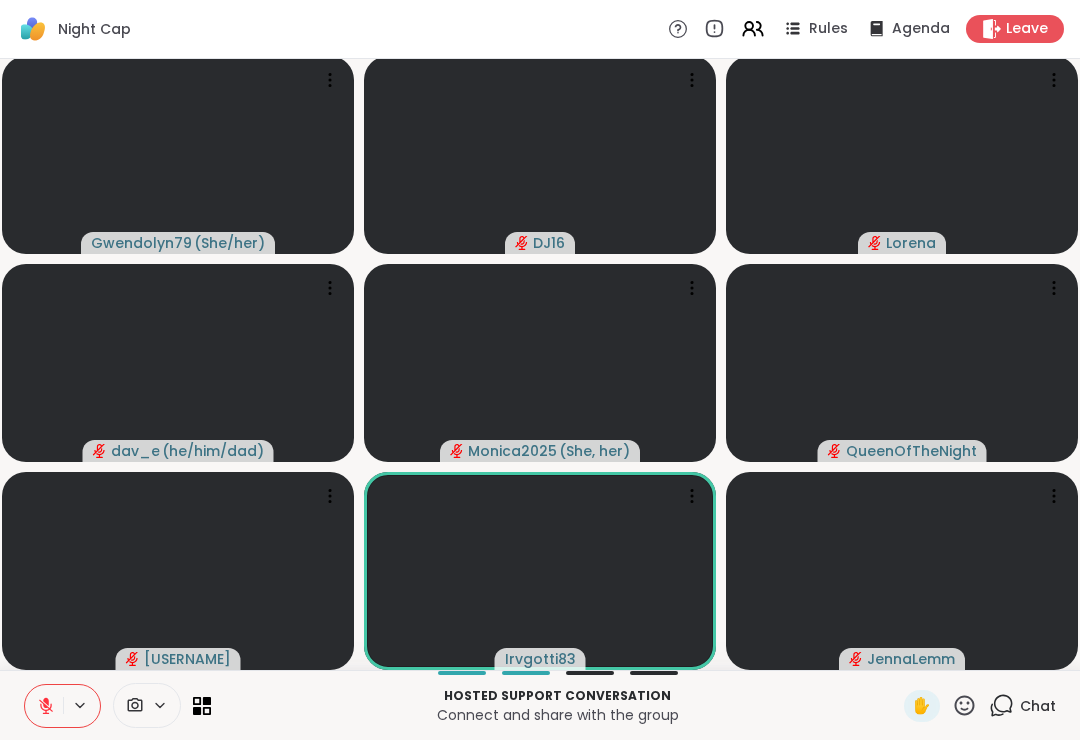 scroll, scrollTop: 0, scrollLeft: 0, axis: both 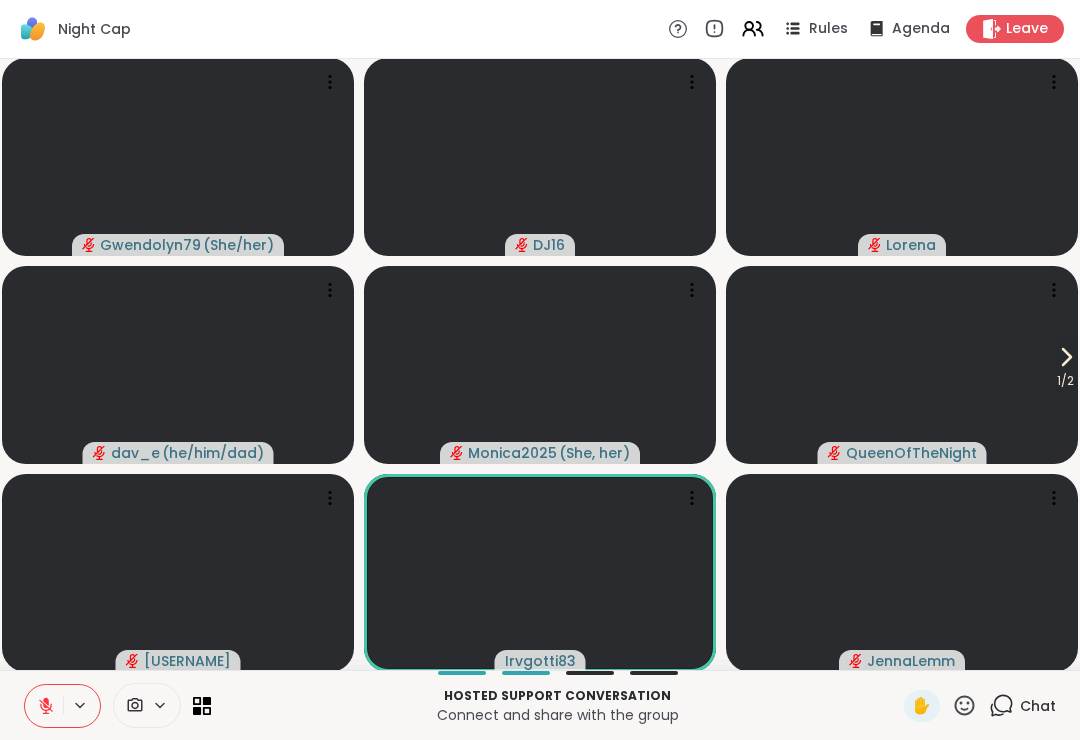 click 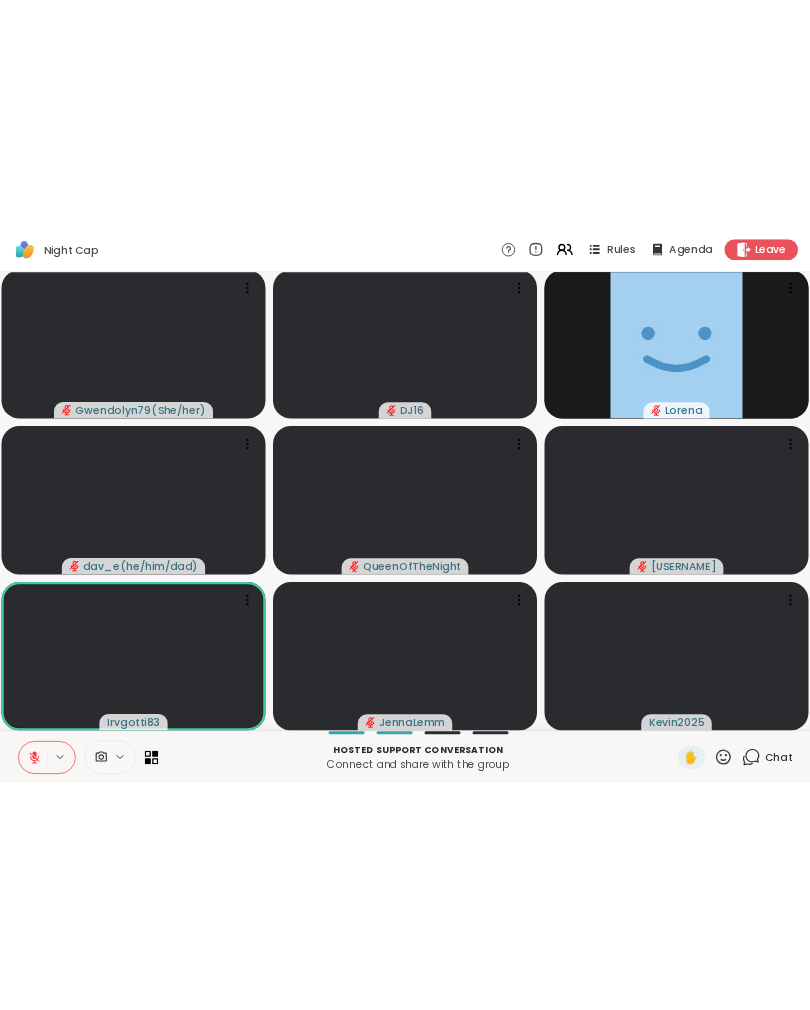 scroll, scrollTop: 2, scrollLeft: 0, axis: vertical 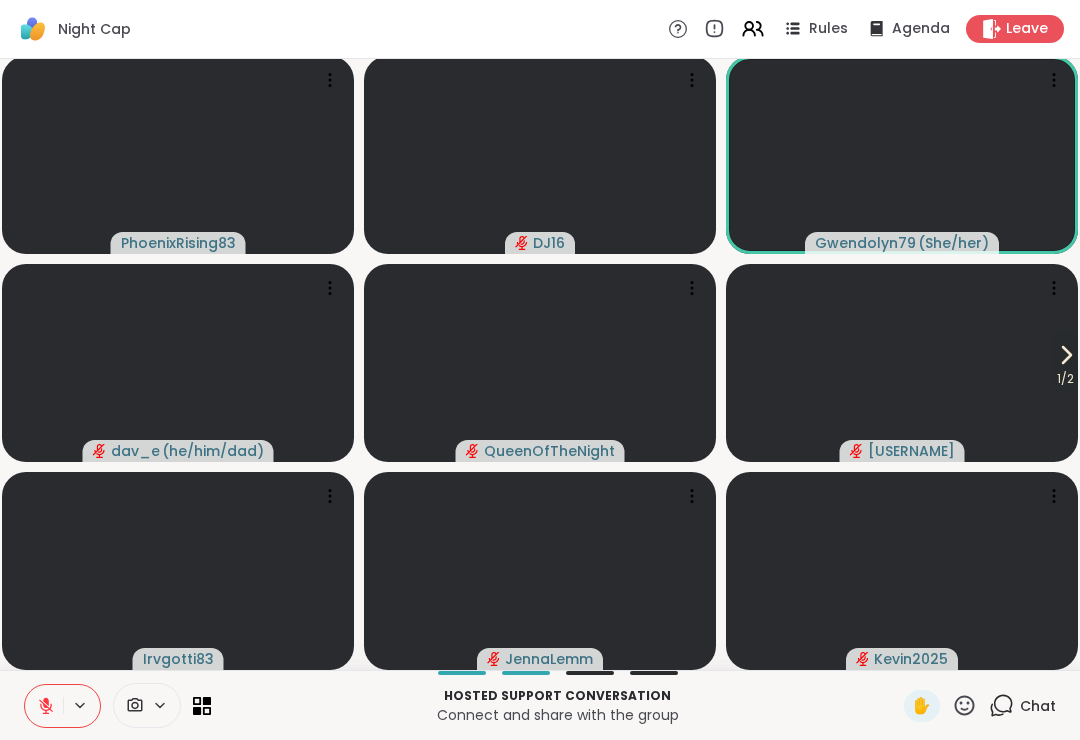 click on "1  /  2" at bounding box center (1065, 379) 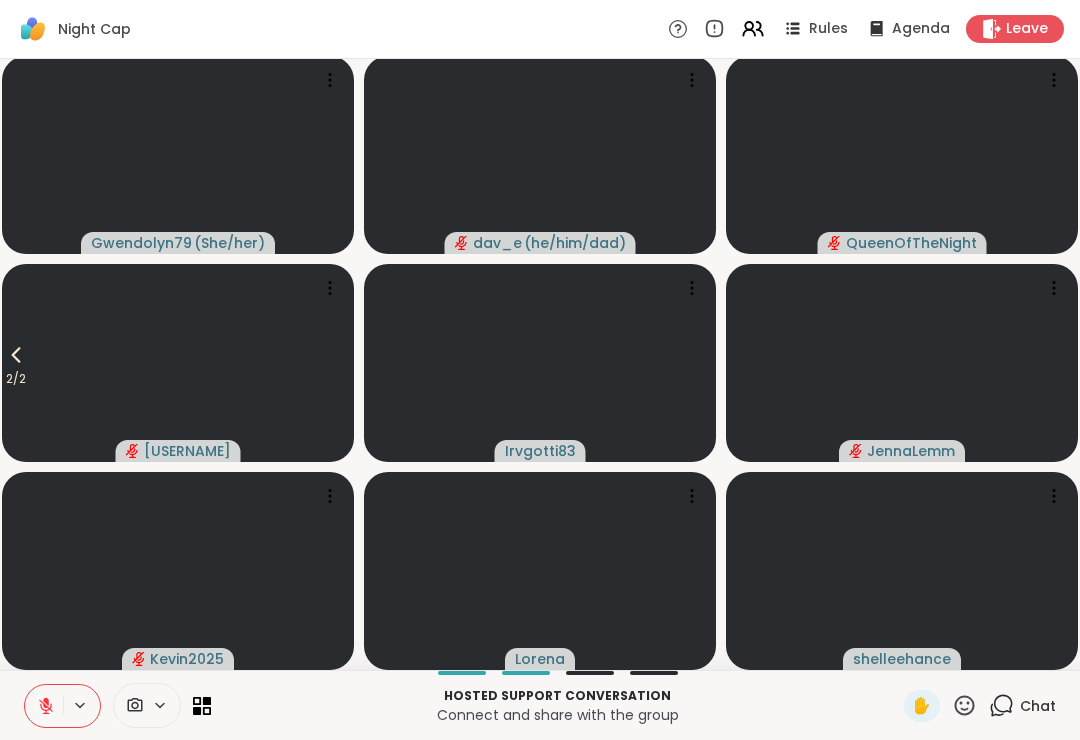 click on "2  /  2" at bounding box center (16, 379) 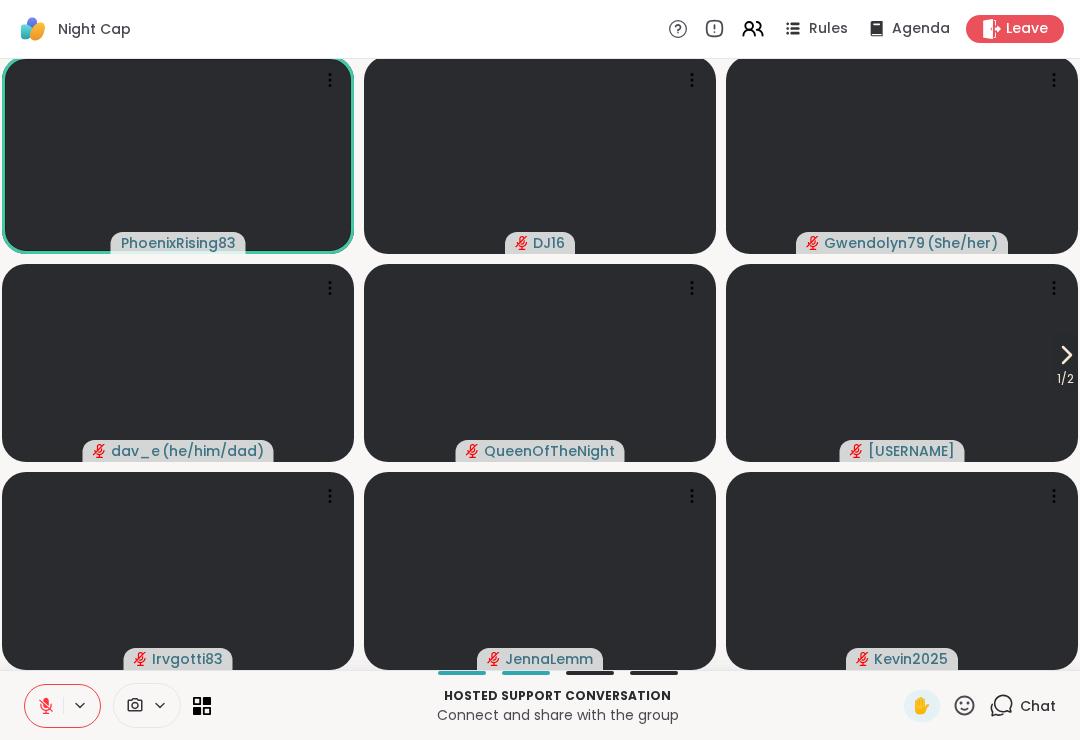 click on "1  /  2" at bounding box center (1065, 379) 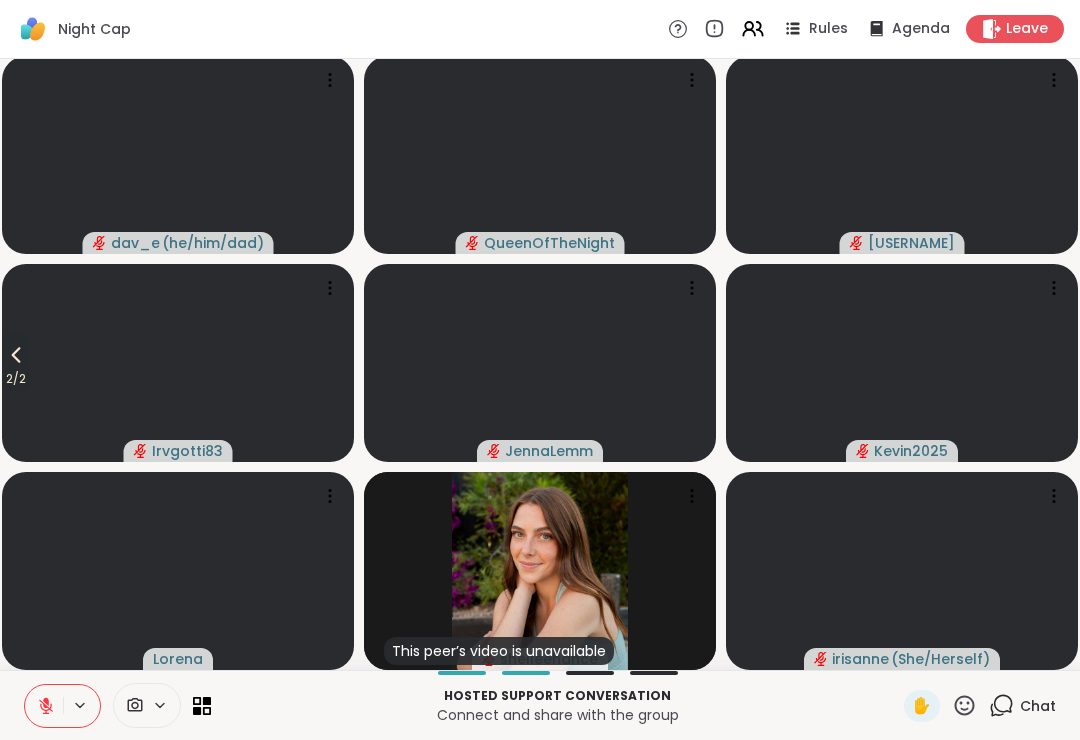 click 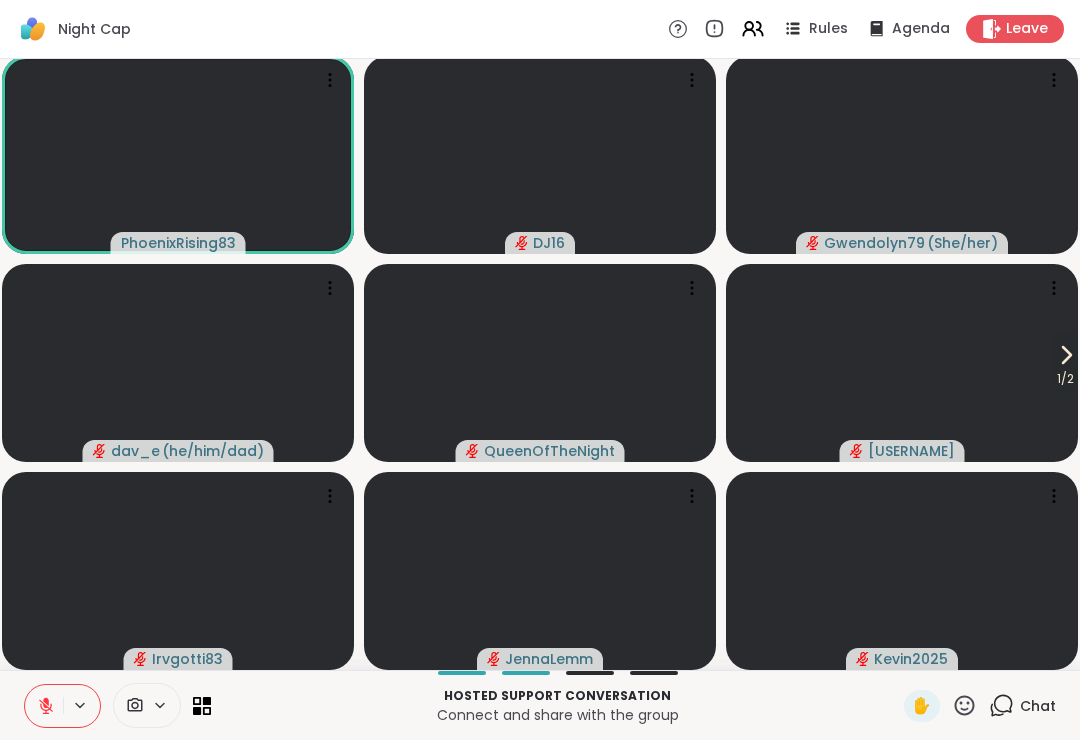 click at bounding box center [902, 363] 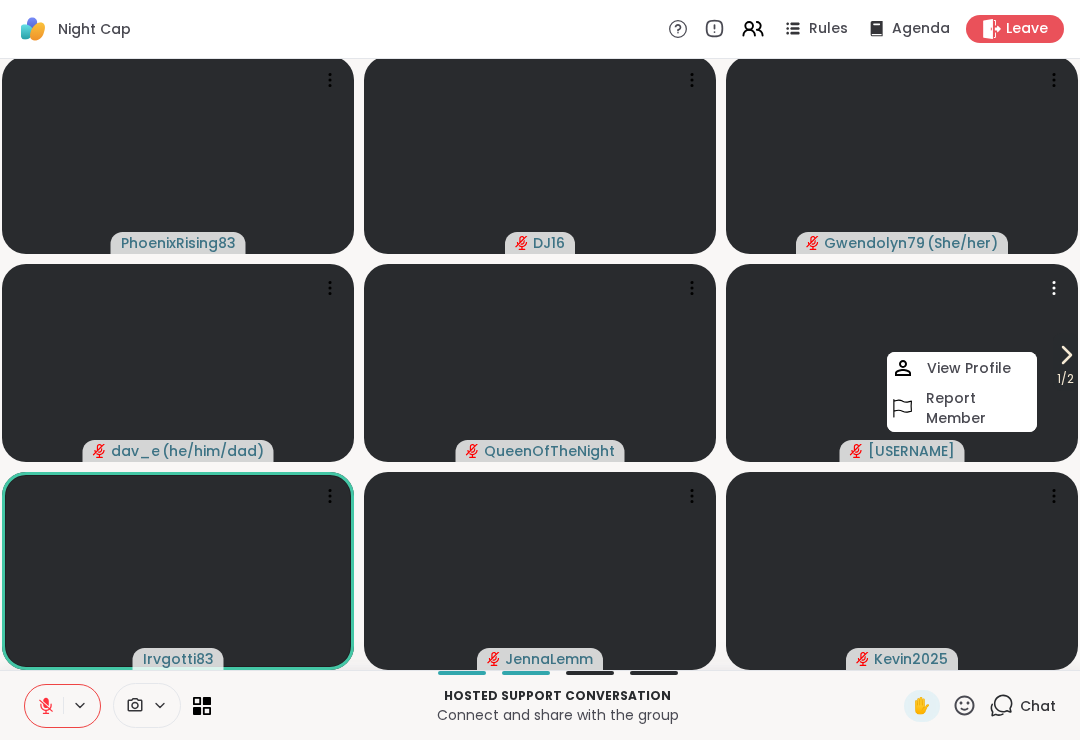 click on "Hosted support conversation Connect and share with the group ✋ Chat" at bounding box center (540, 705) 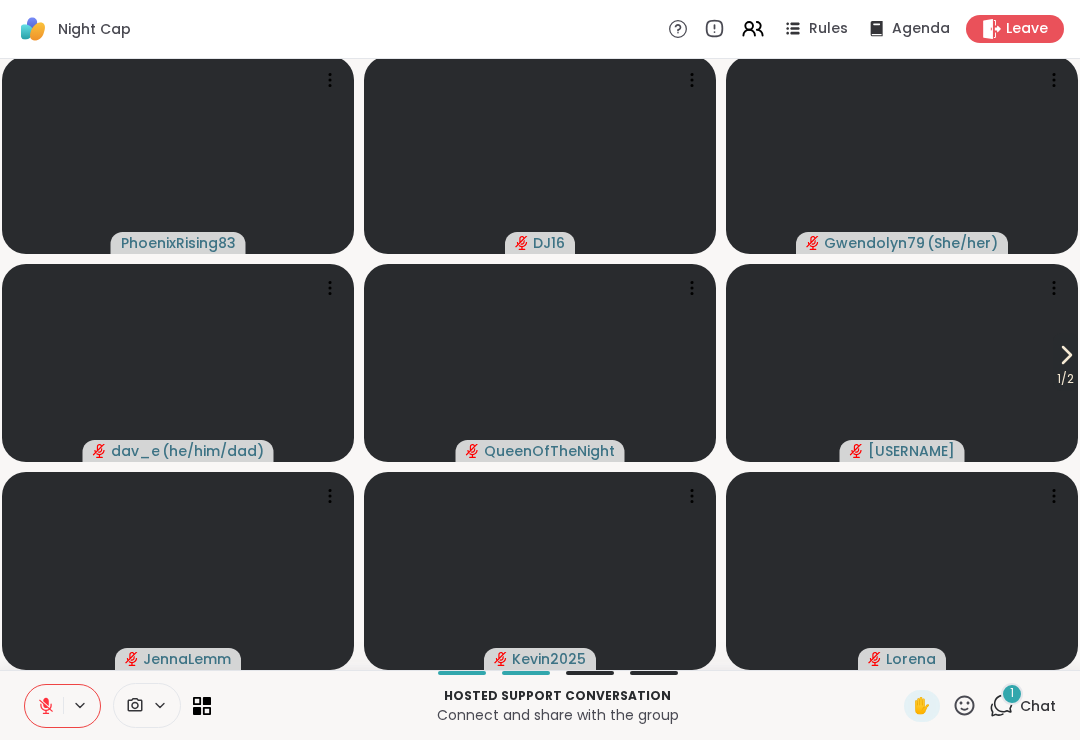click at bounding box center [147, 705] 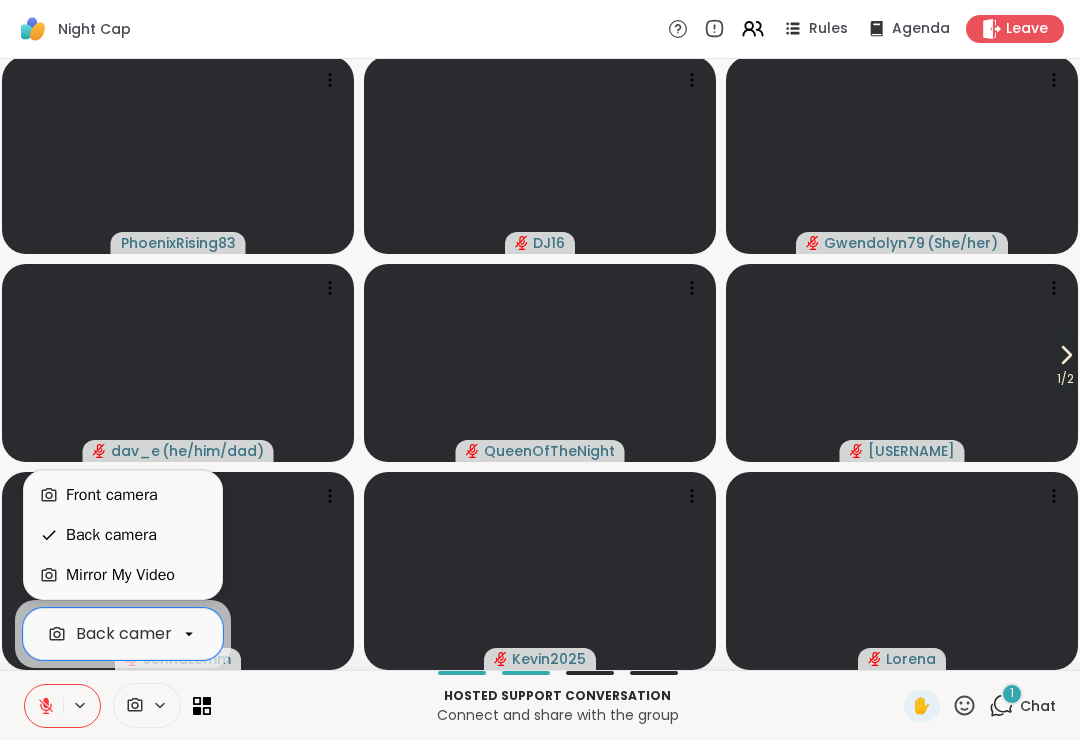 click on "Front camera" at bounding box center [123, 495] 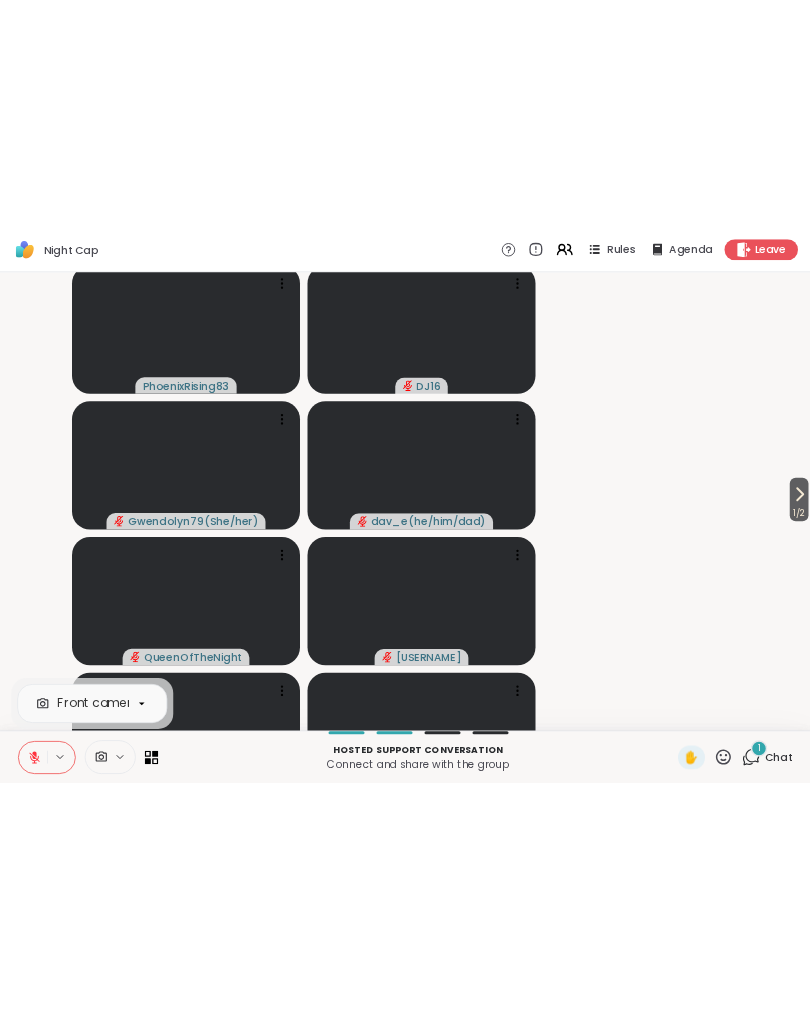 scroll, scrollTop: 0, scrollLeft: 0, axis: both 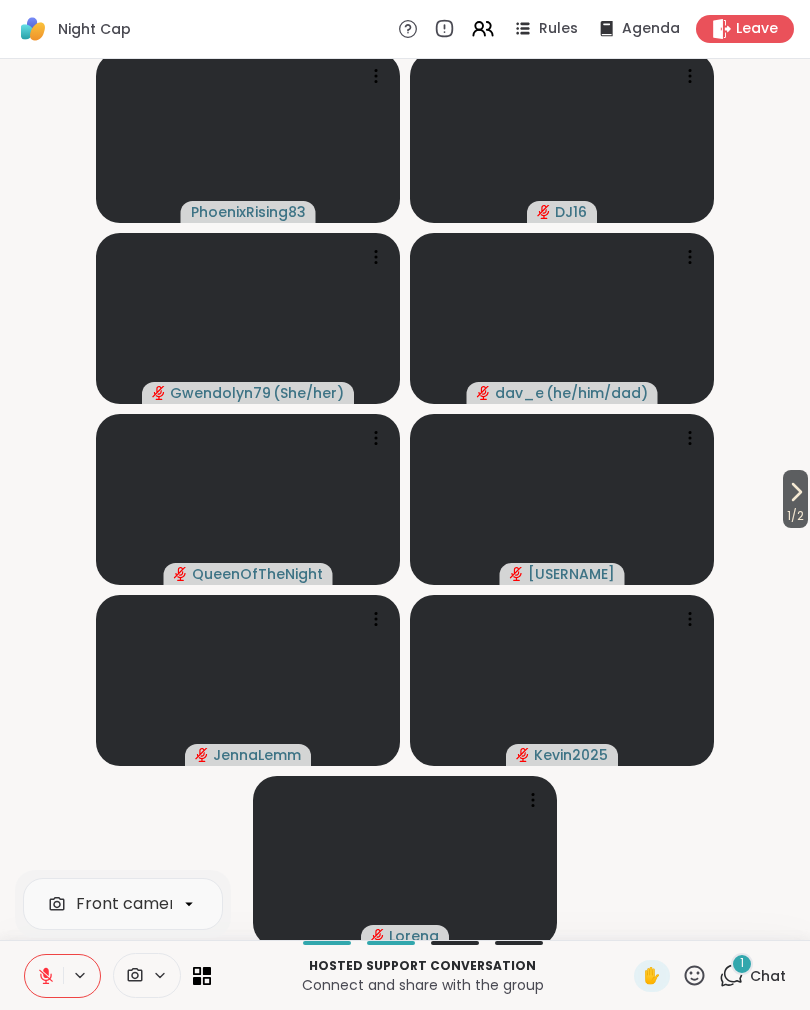 click on "1  /  2" at bounding box center (795, 516) 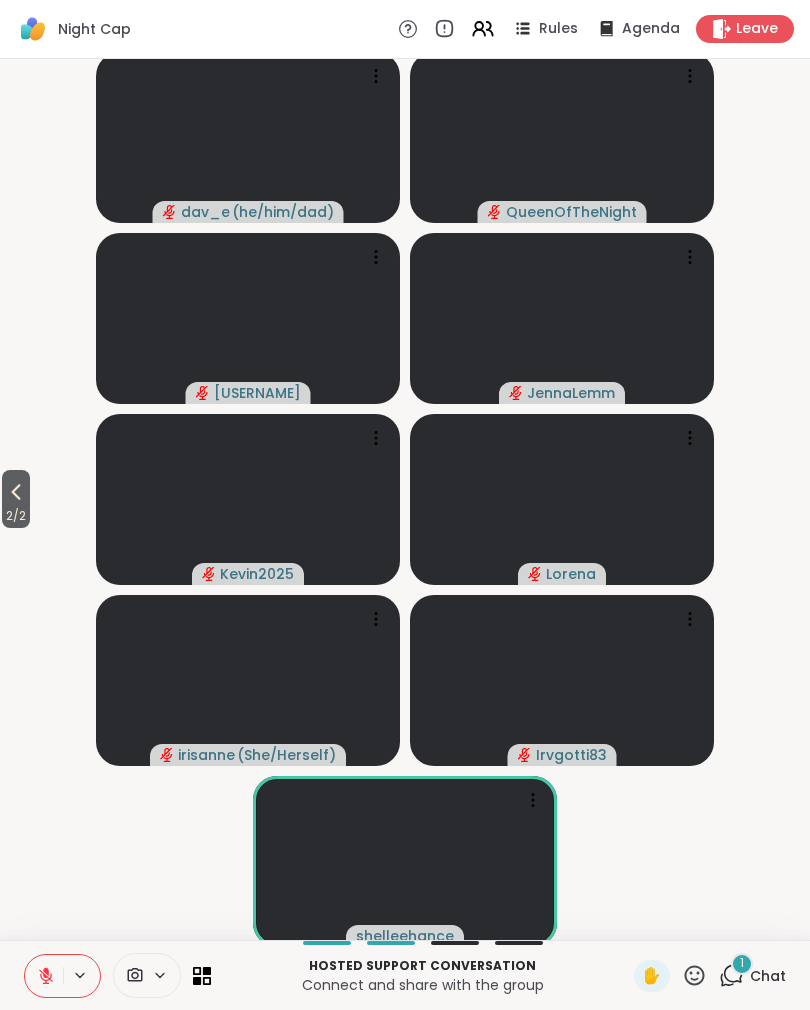 click on "Chat" at bounding box center [768, 976] 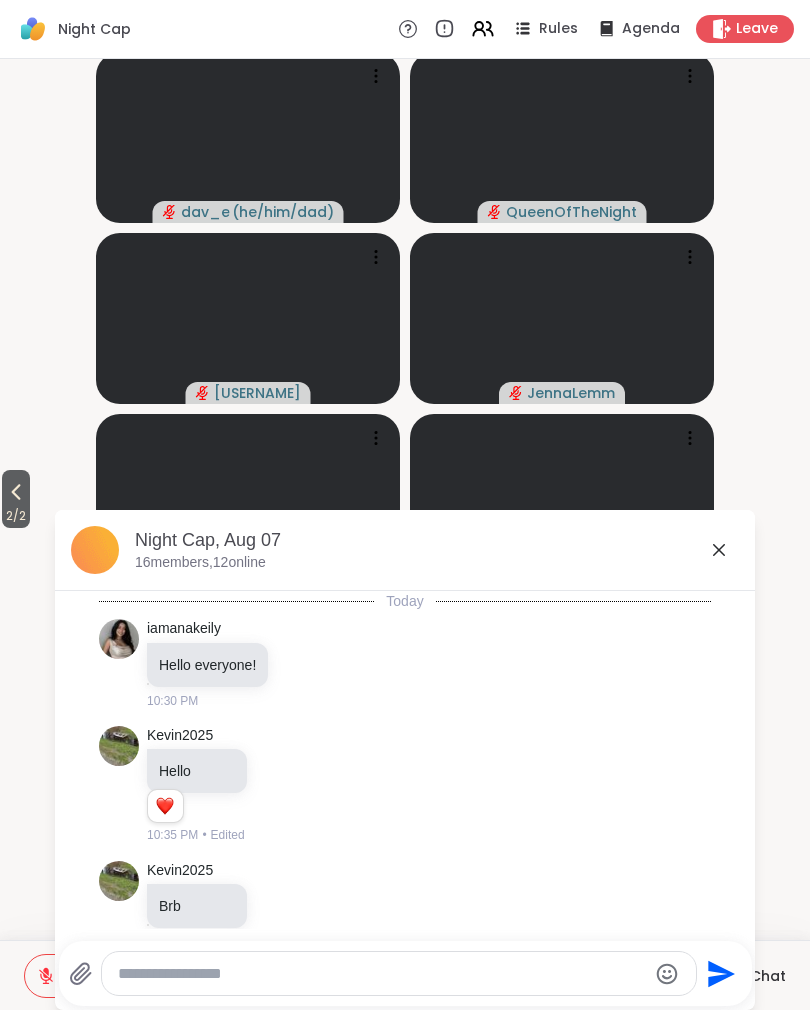 scroll, scrollTop: 387, scrollLeft: 0, axis: vertical 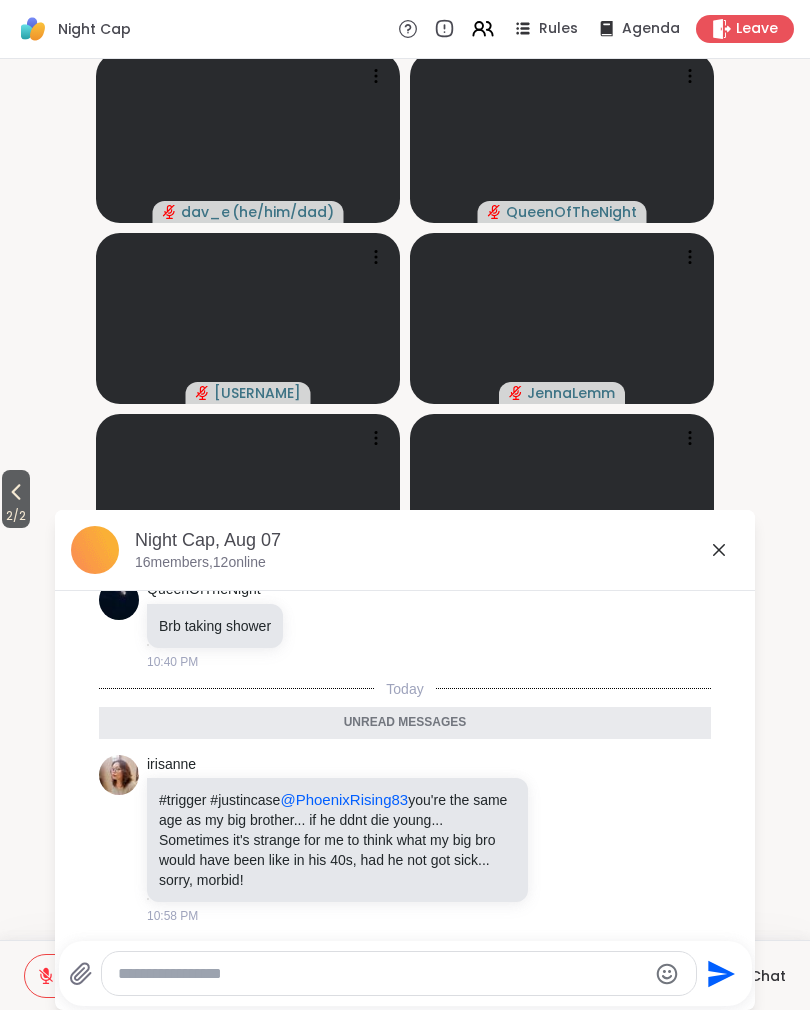 click 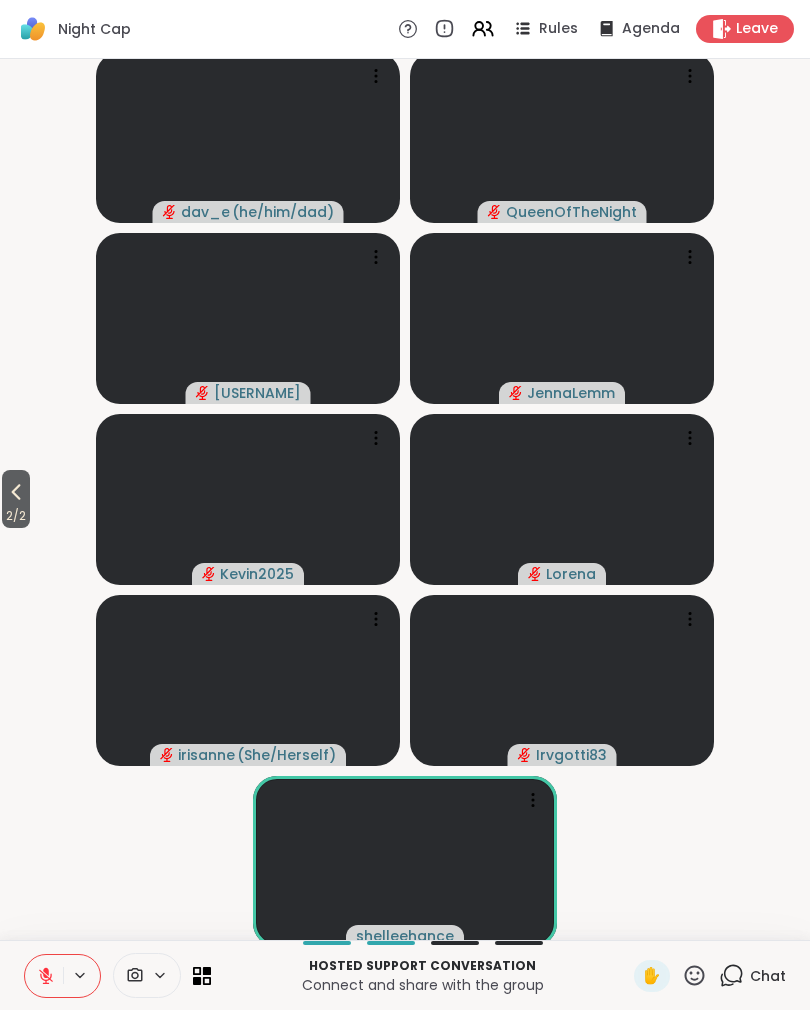 click on "2  /  2" at bounding box center (16, 516) 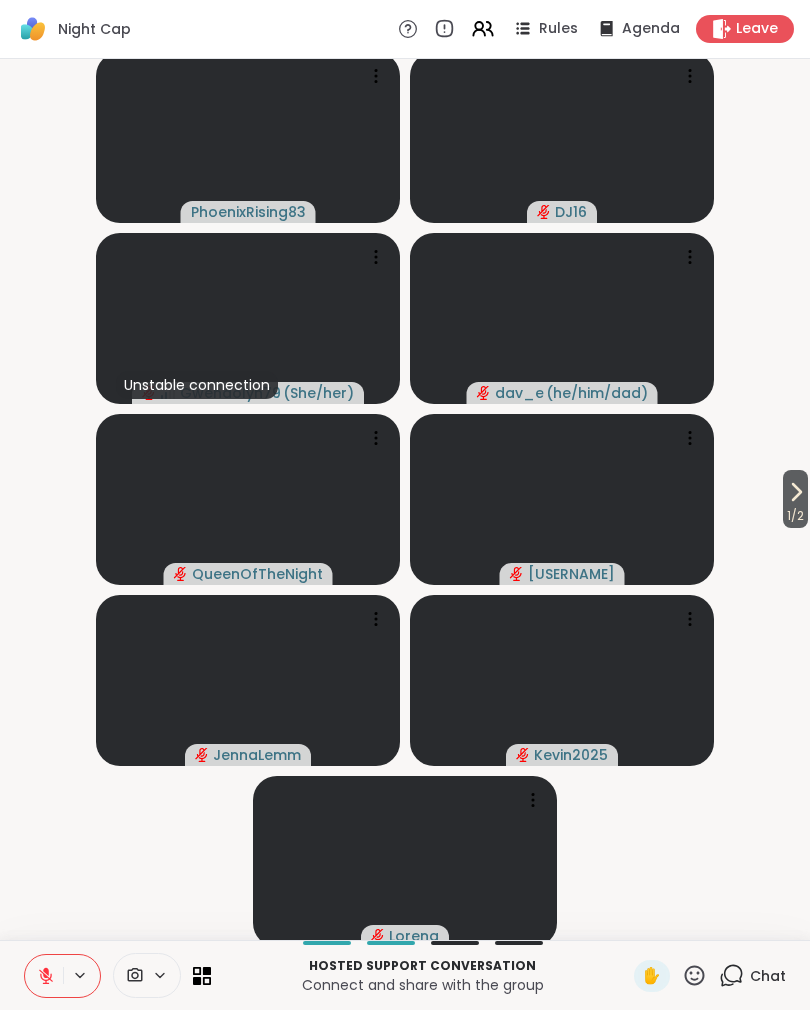 click on "1  /  2" at bounding box center (795, 499) 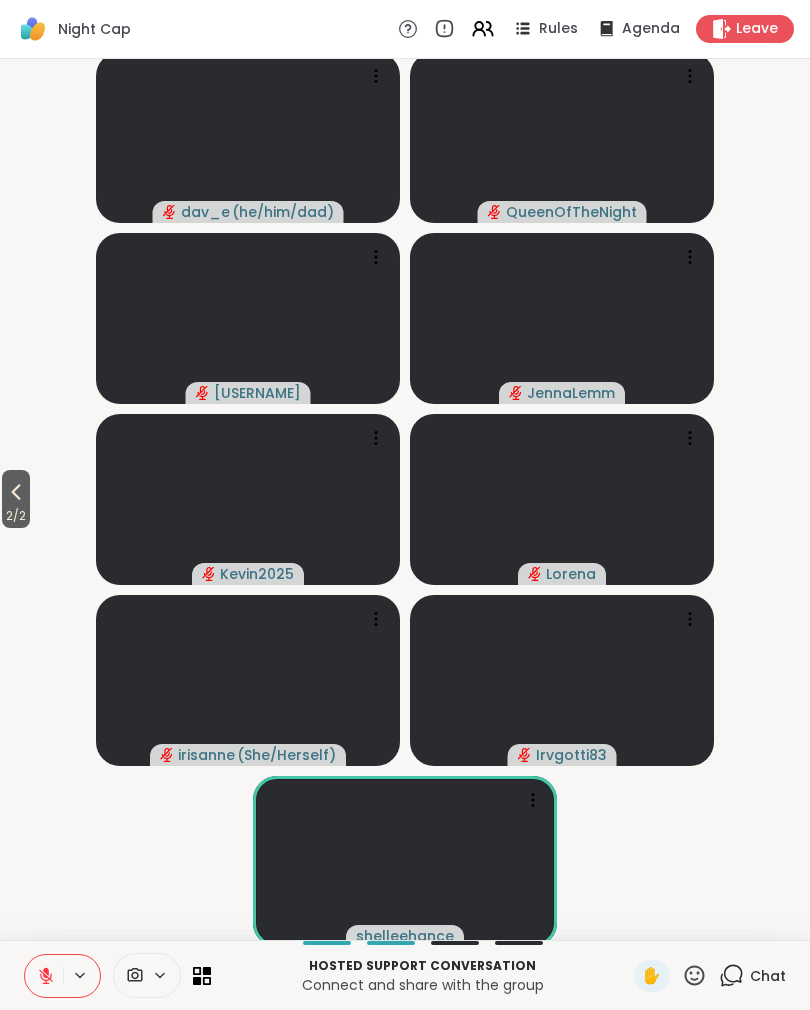 click on "2  /  2" at bounding box center (16, 516) 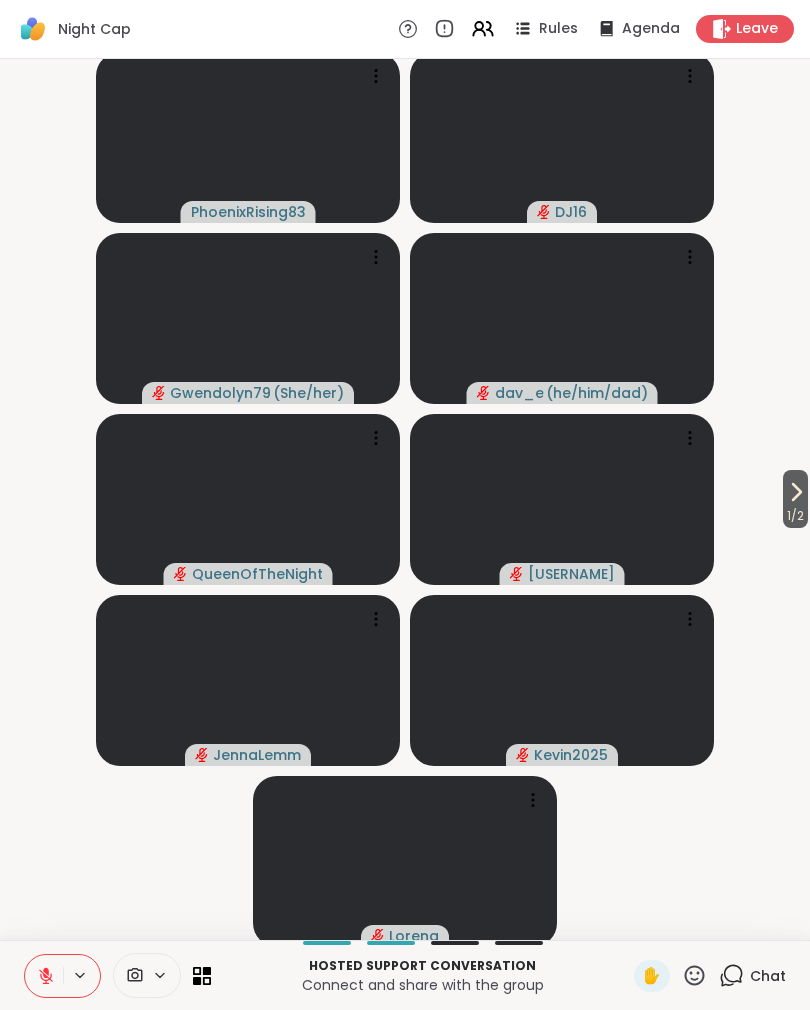 click 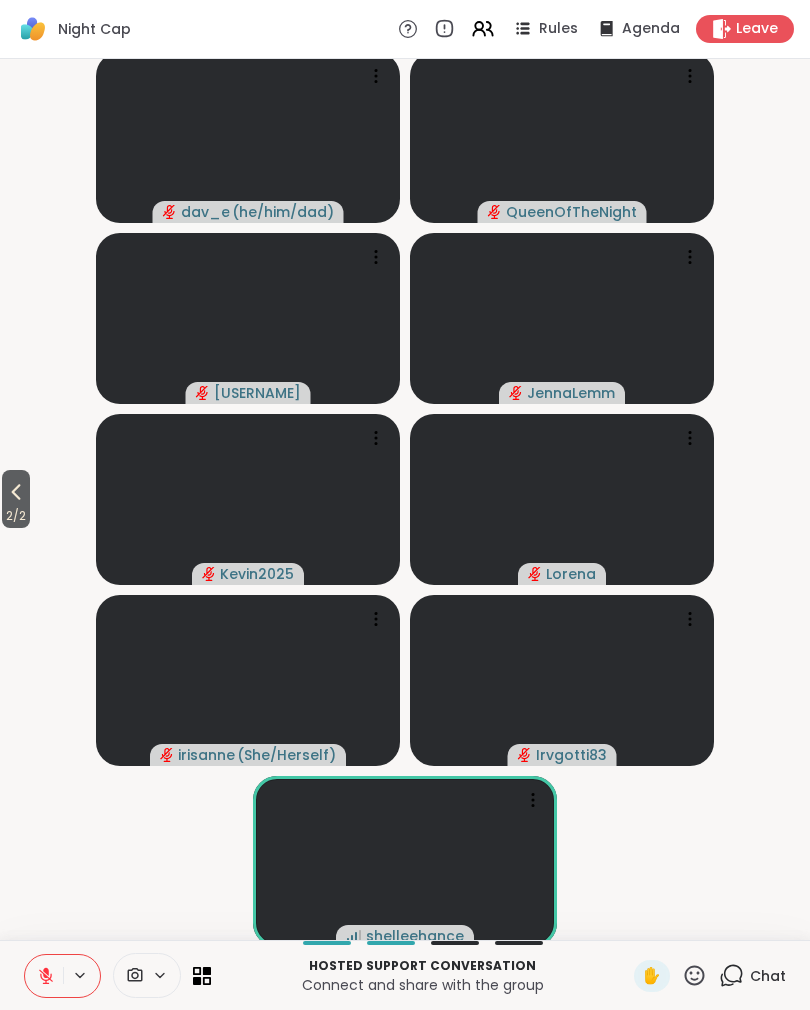 click on "2  /  2" at bounding box center [16, 516] 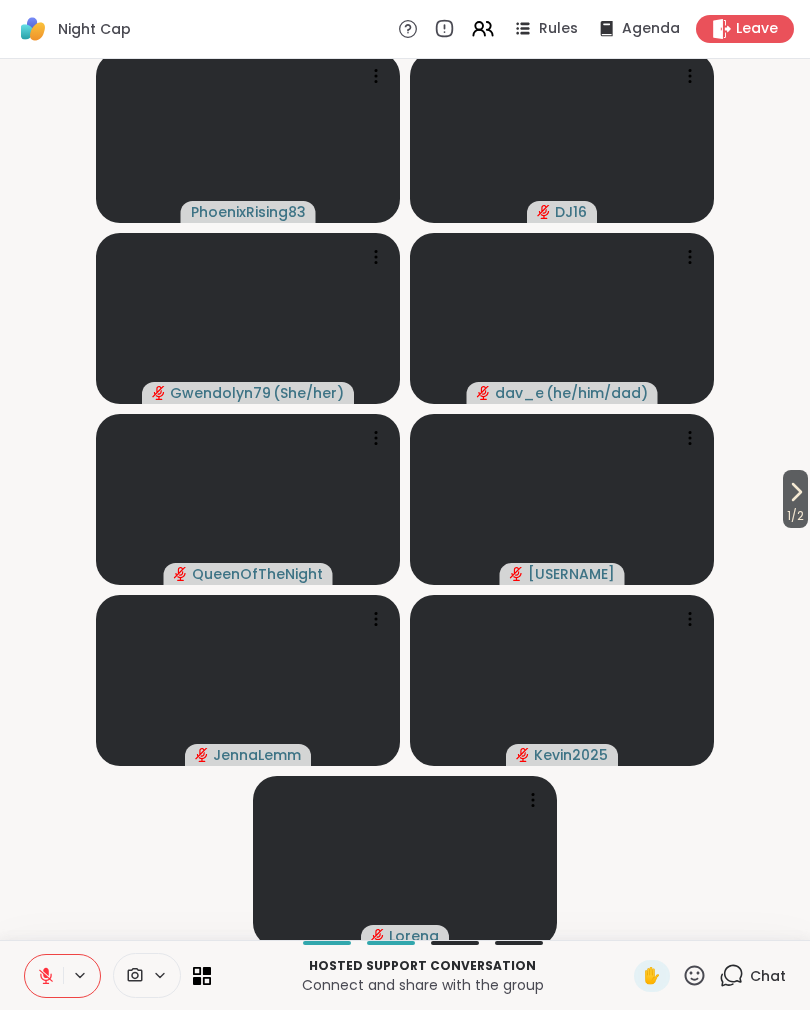 click on "1  /  2" at bounding box center (795, 499) 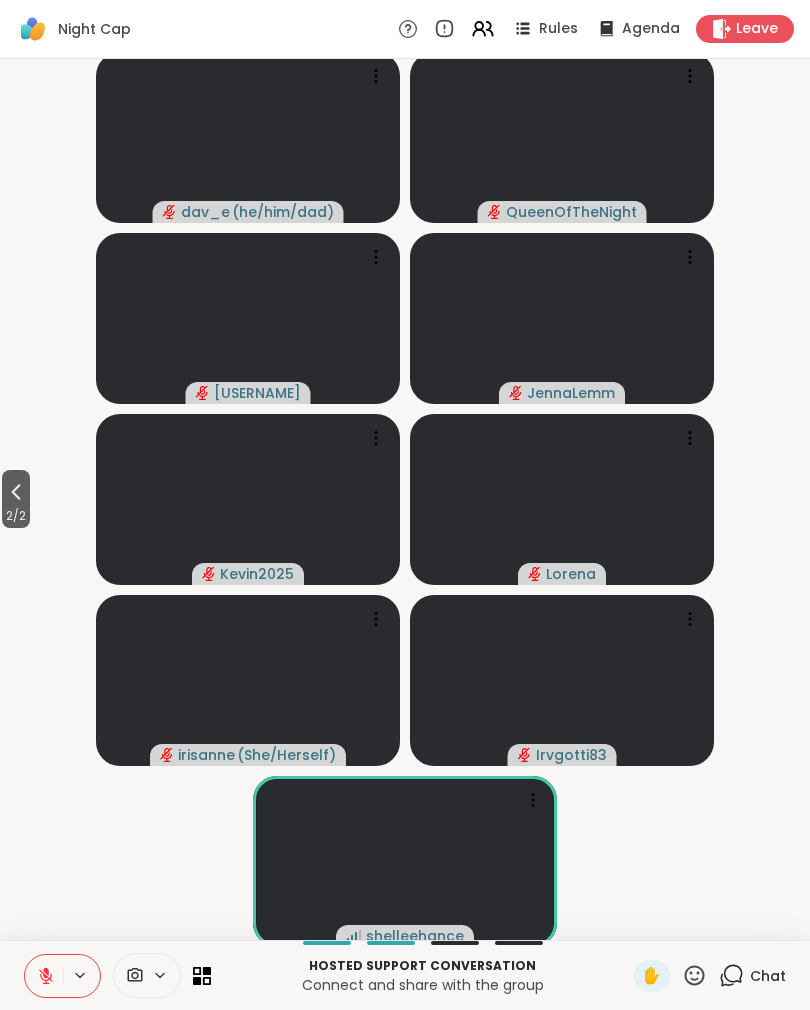 click on "2  /  2" at bounding box center [16, 516] 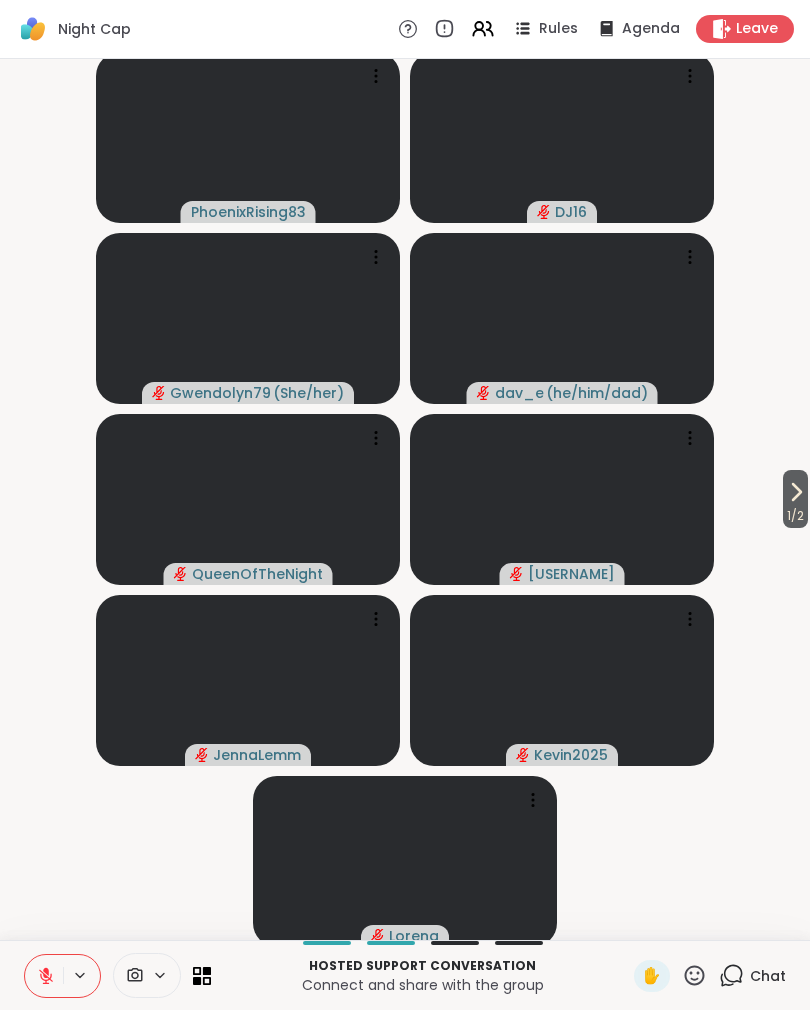 click on "1  /  2" at bounding box center (795, 499) 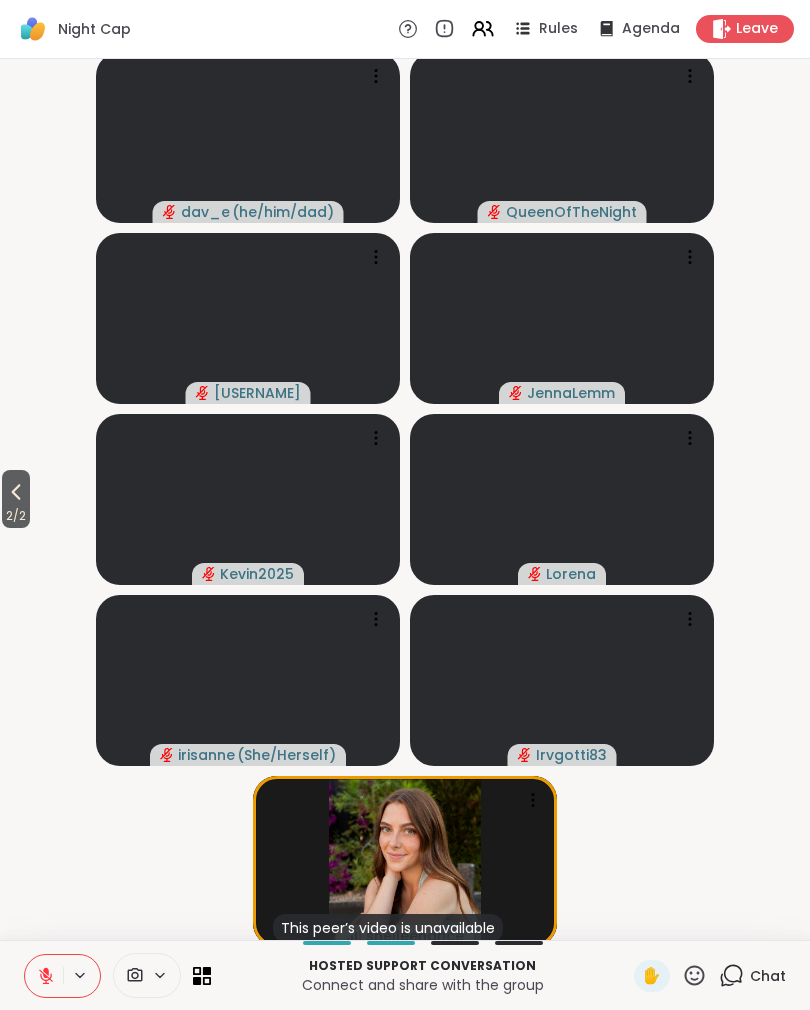click 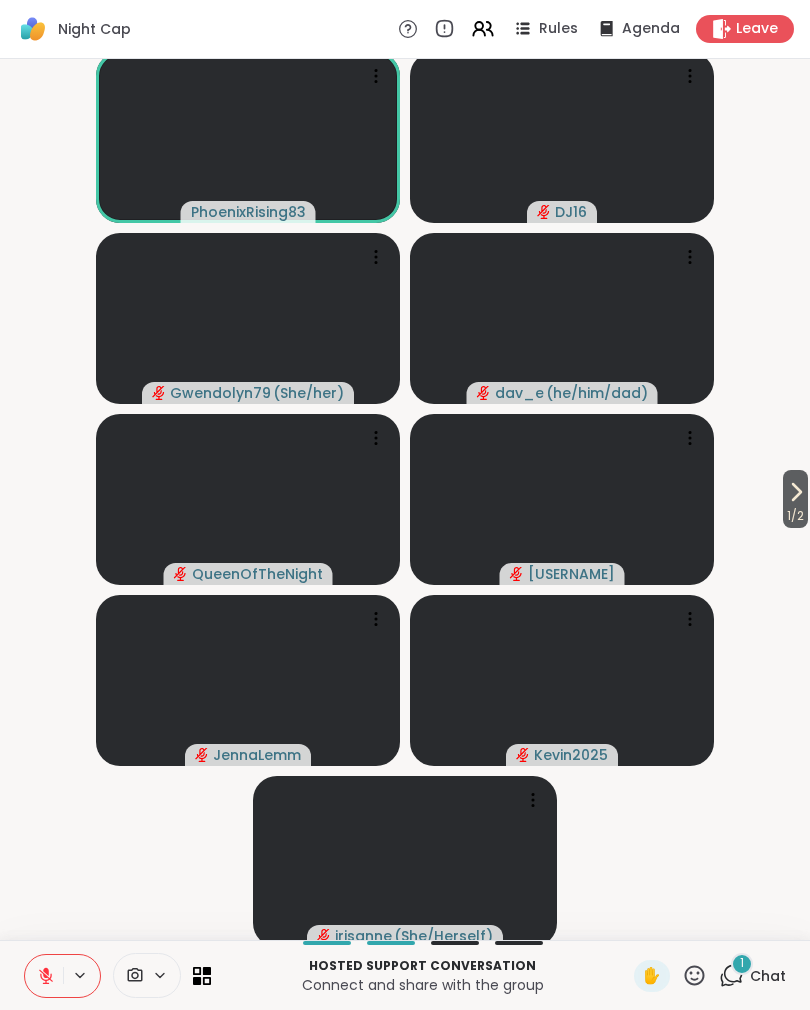 click 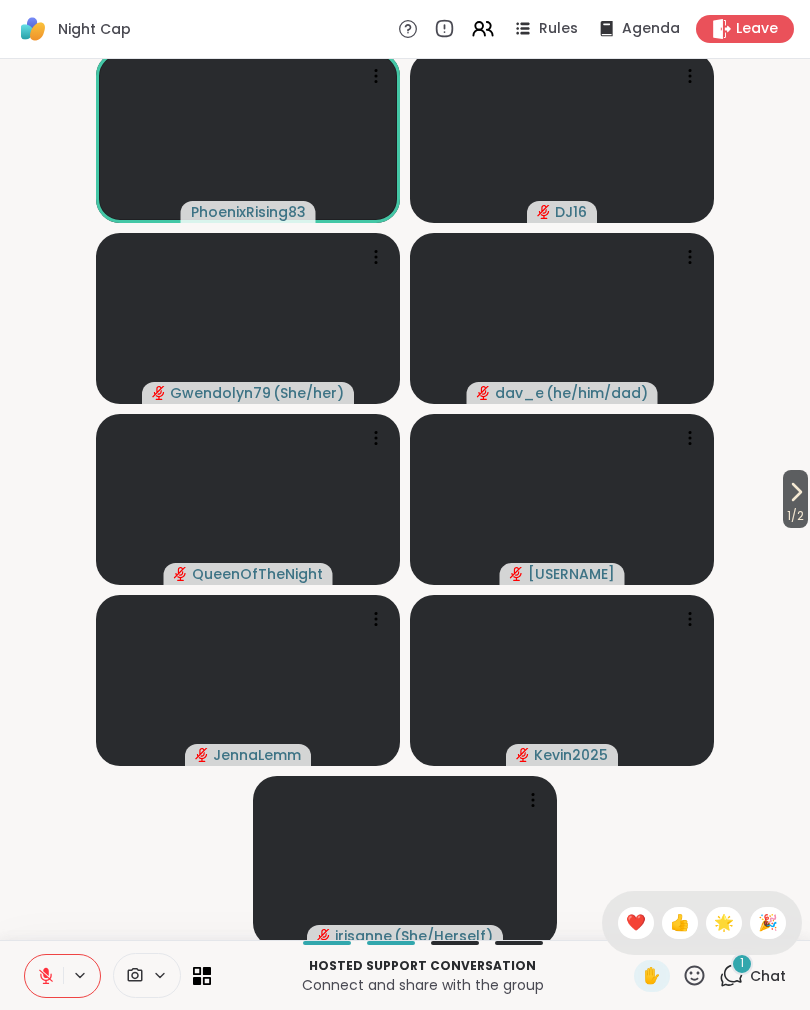 click on "❤️" at bounding box center [636, 923] 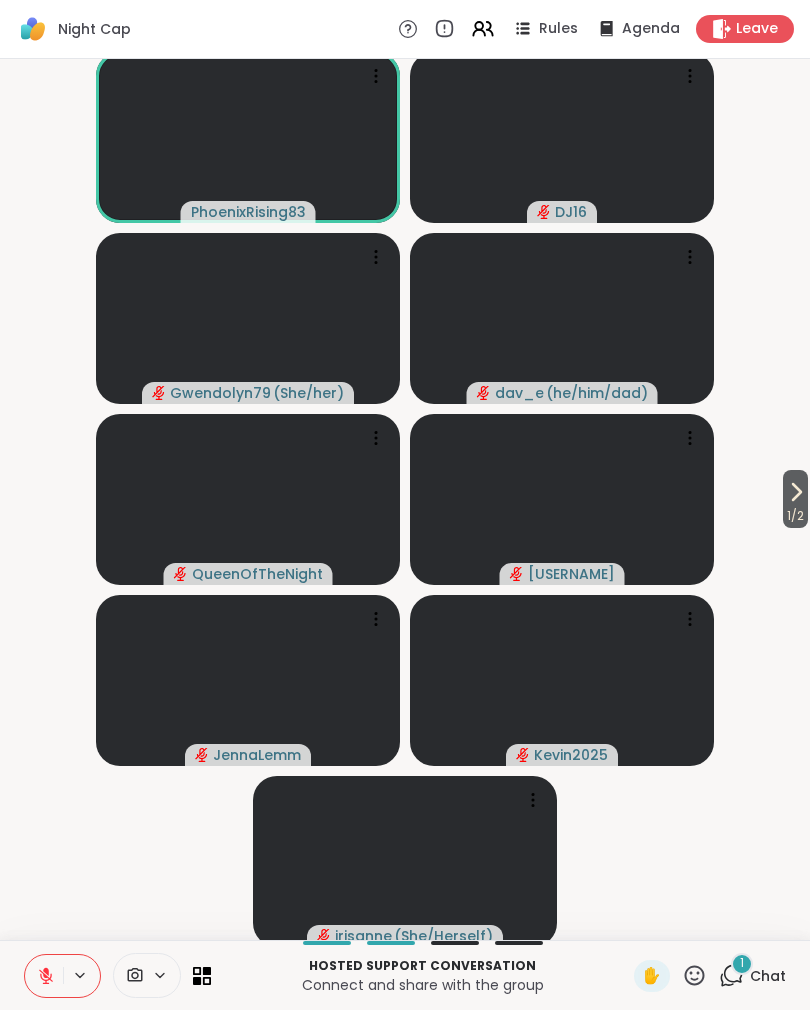 click on "1 Chat" at bounding box center [752, 976] 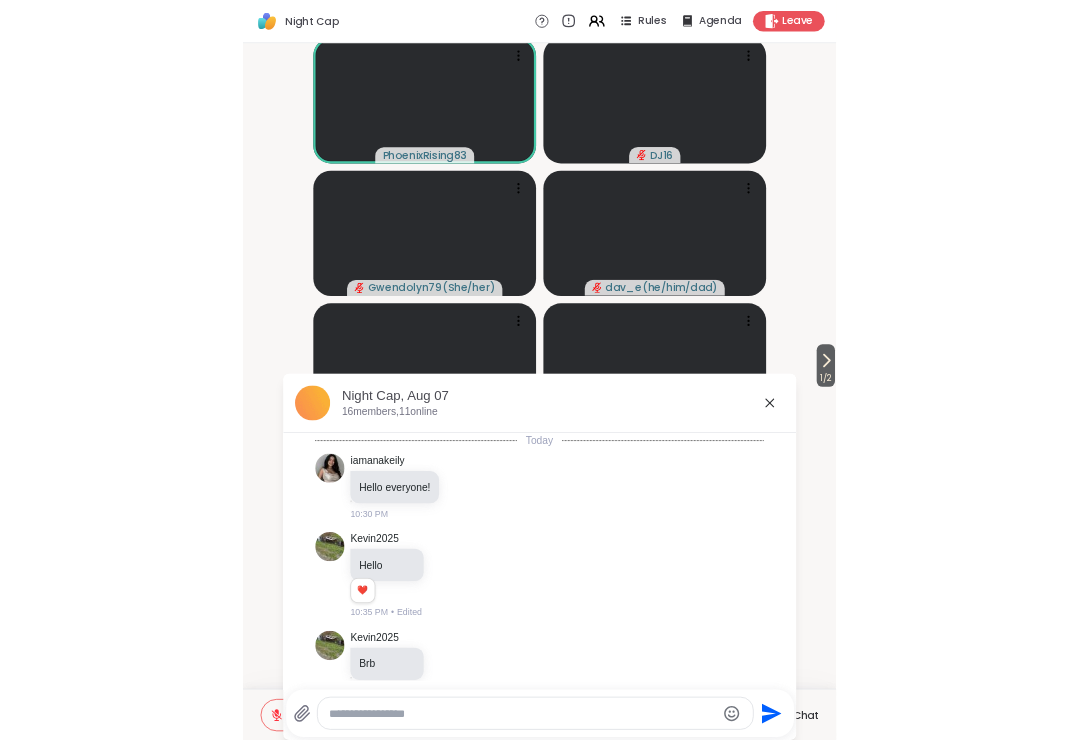 scroll, scrollTop: 521, scrollLeft: 0, axis: vertical 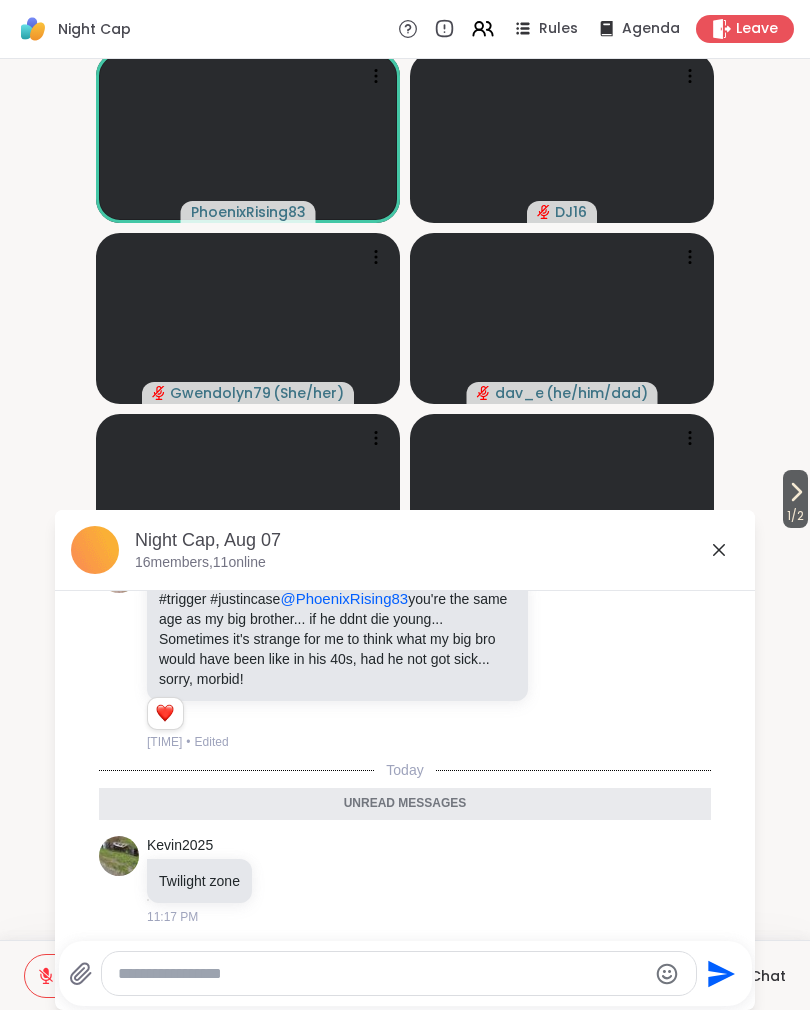 click 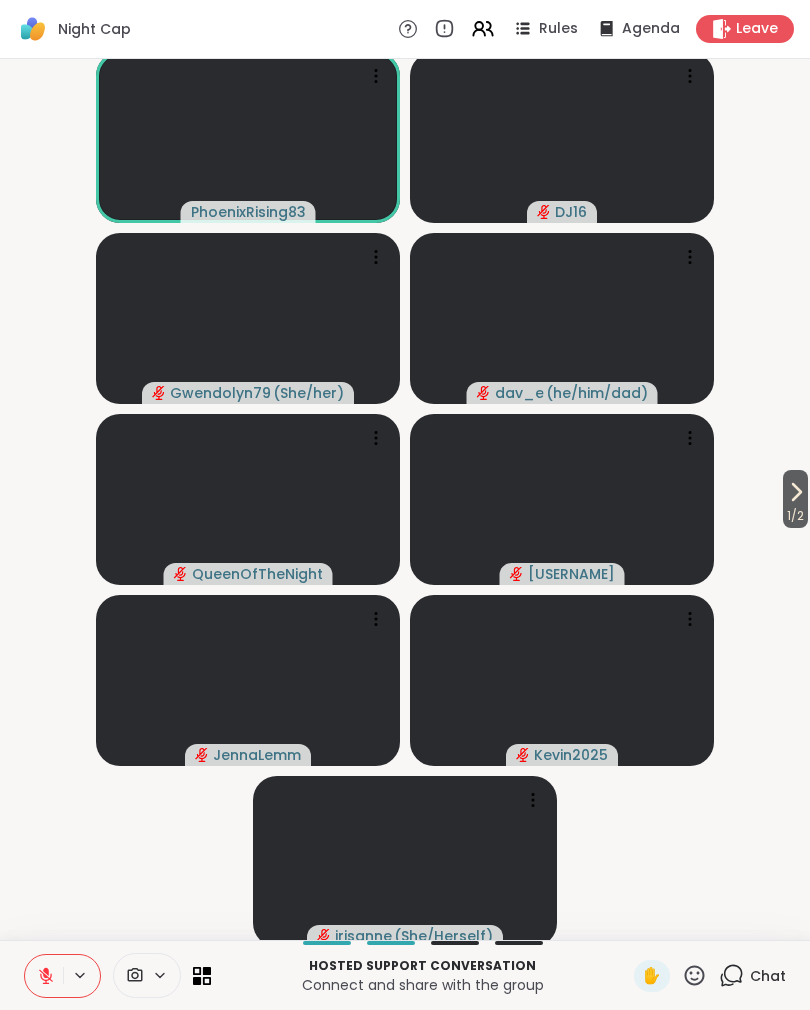 click on "1  /  2" at bounding box center [795, 499] 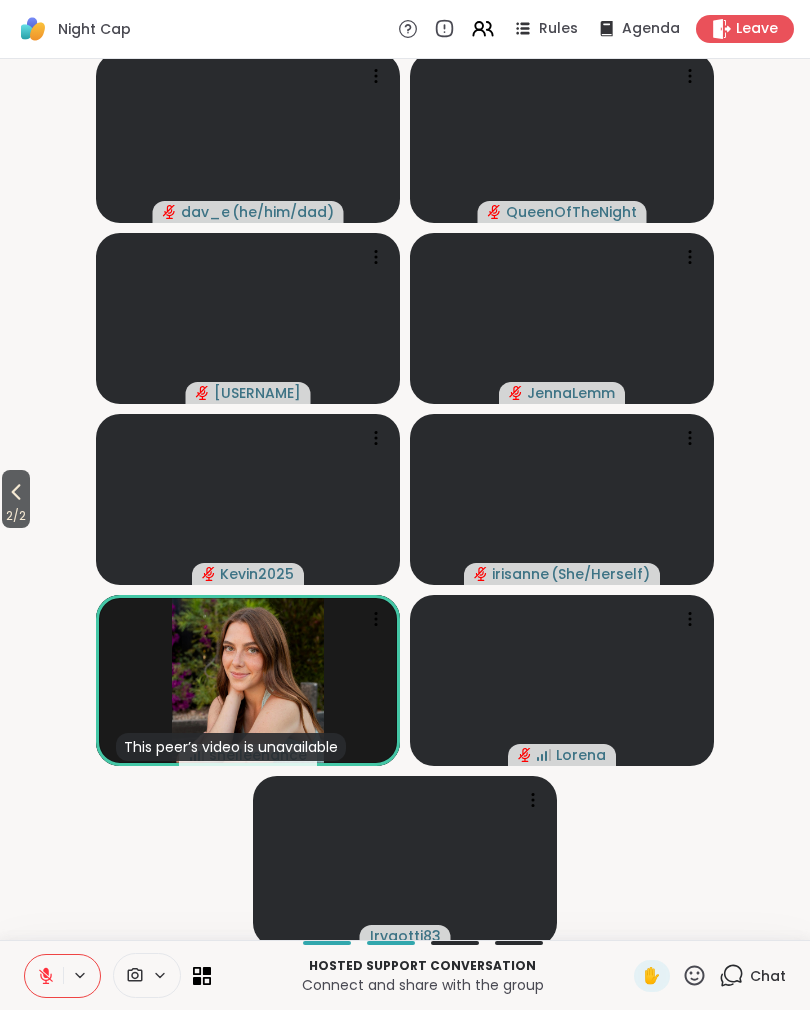 click 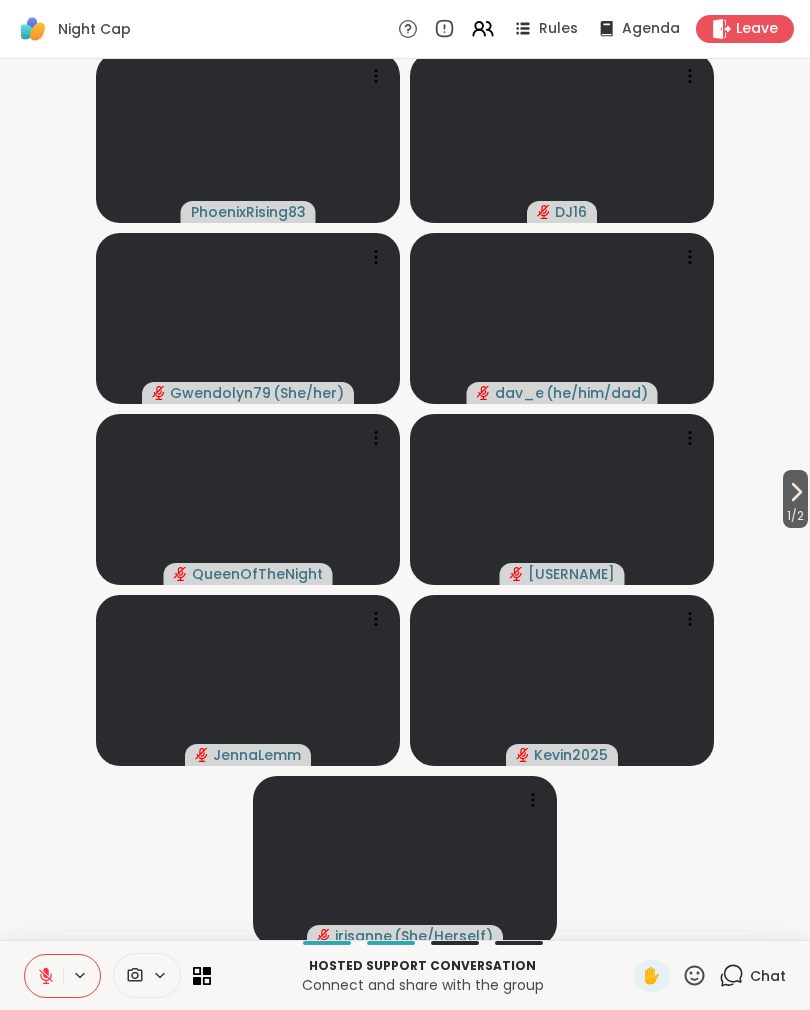 click 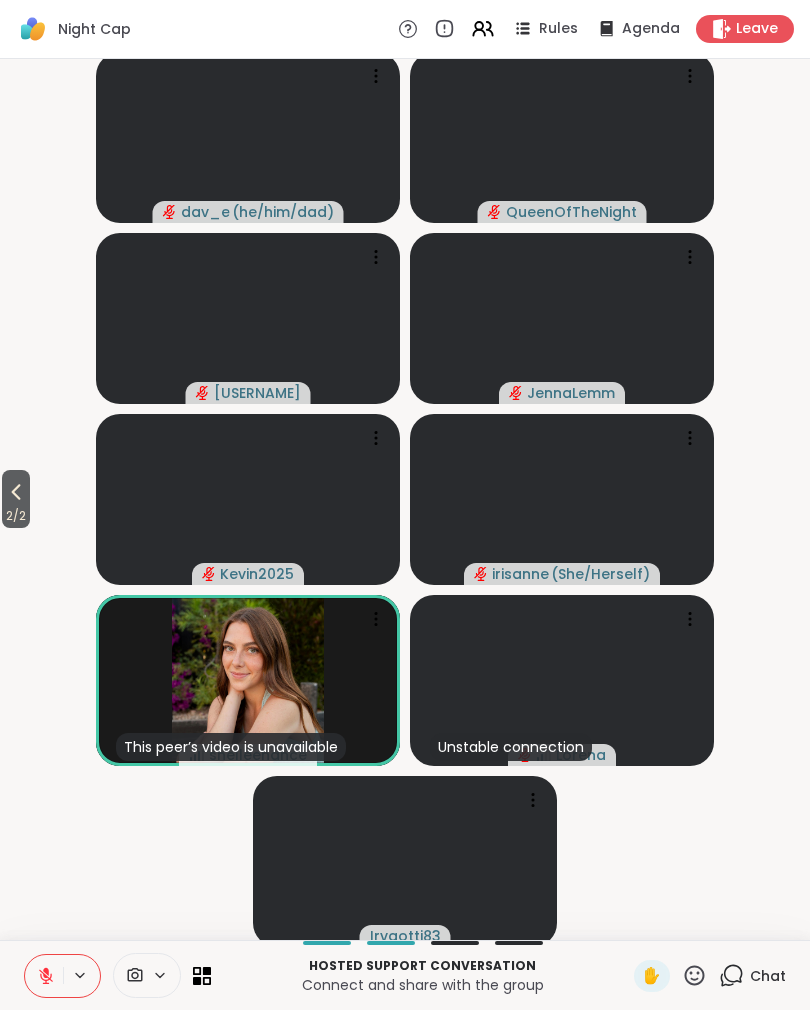 click 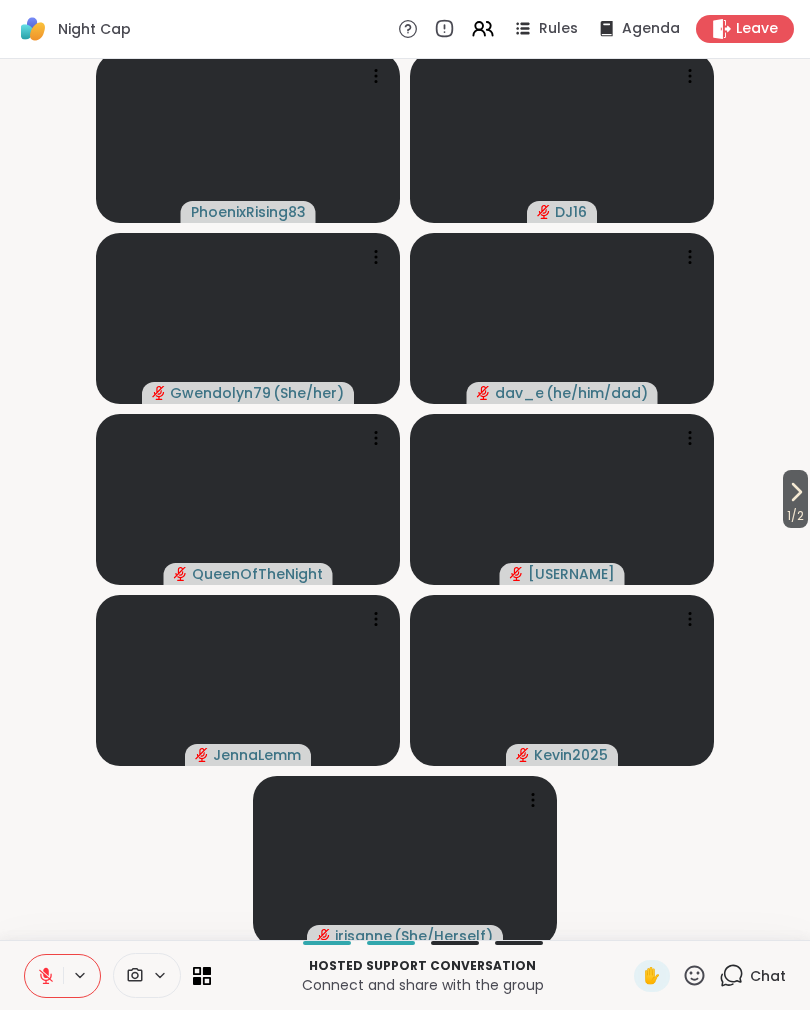click 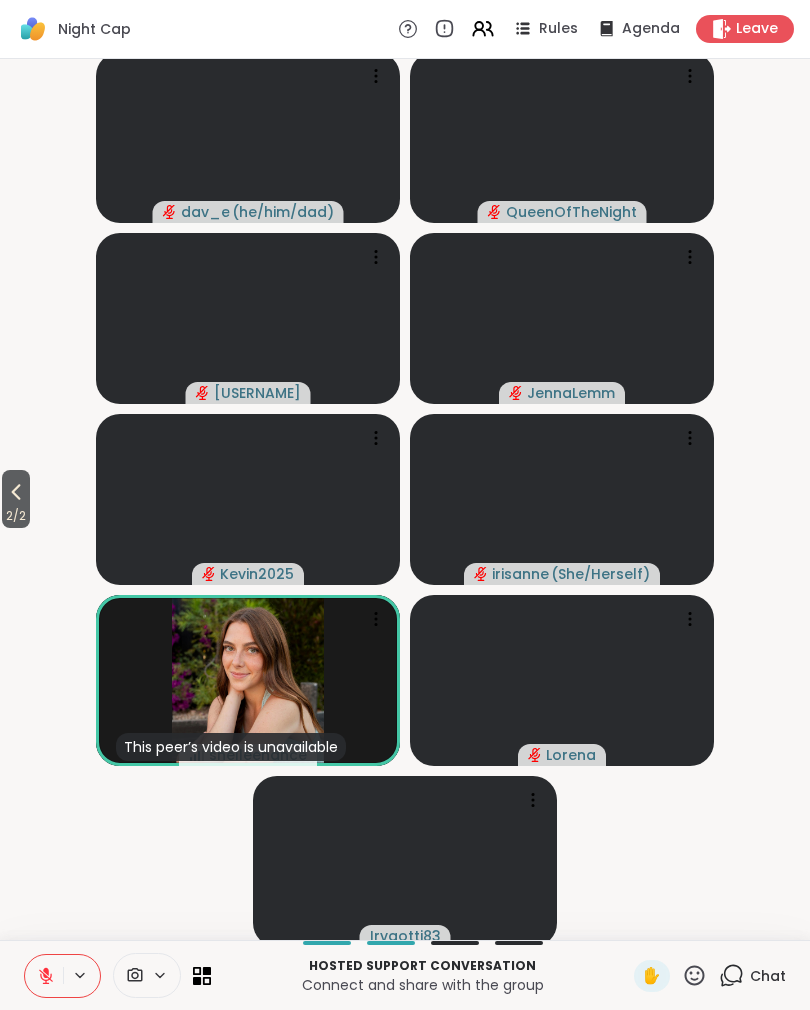 click on "2  /  2" at bounding box center [16, 516] 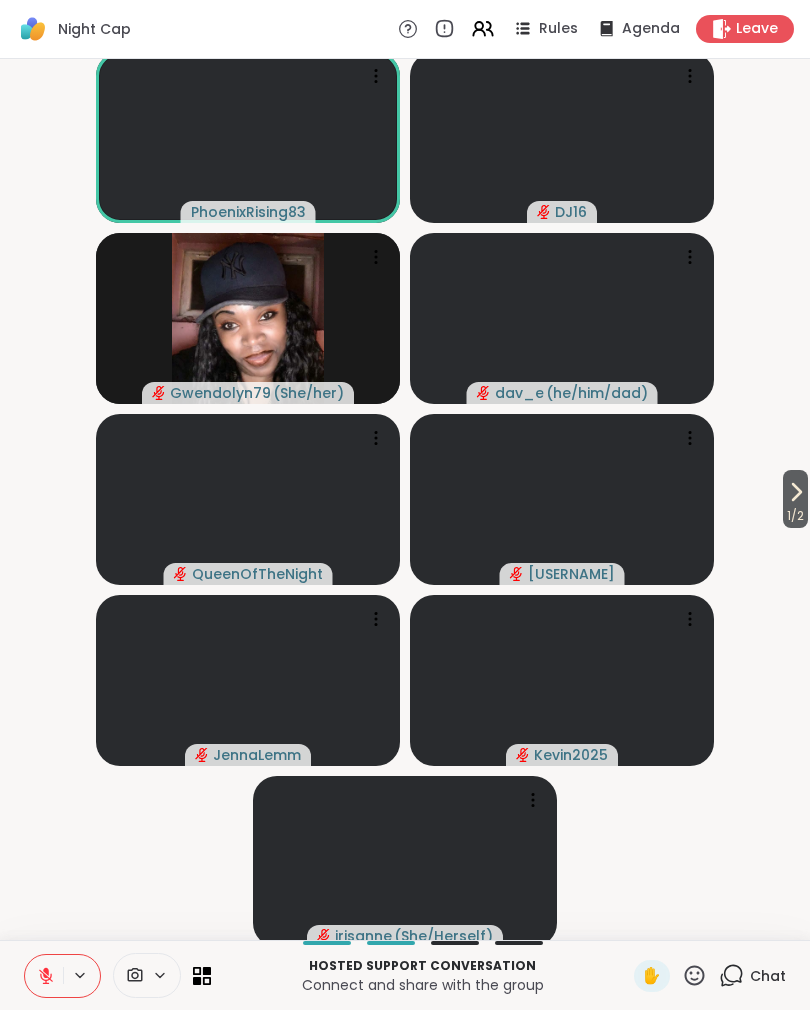click on "1  /  2" at bounding box center [795, 516] 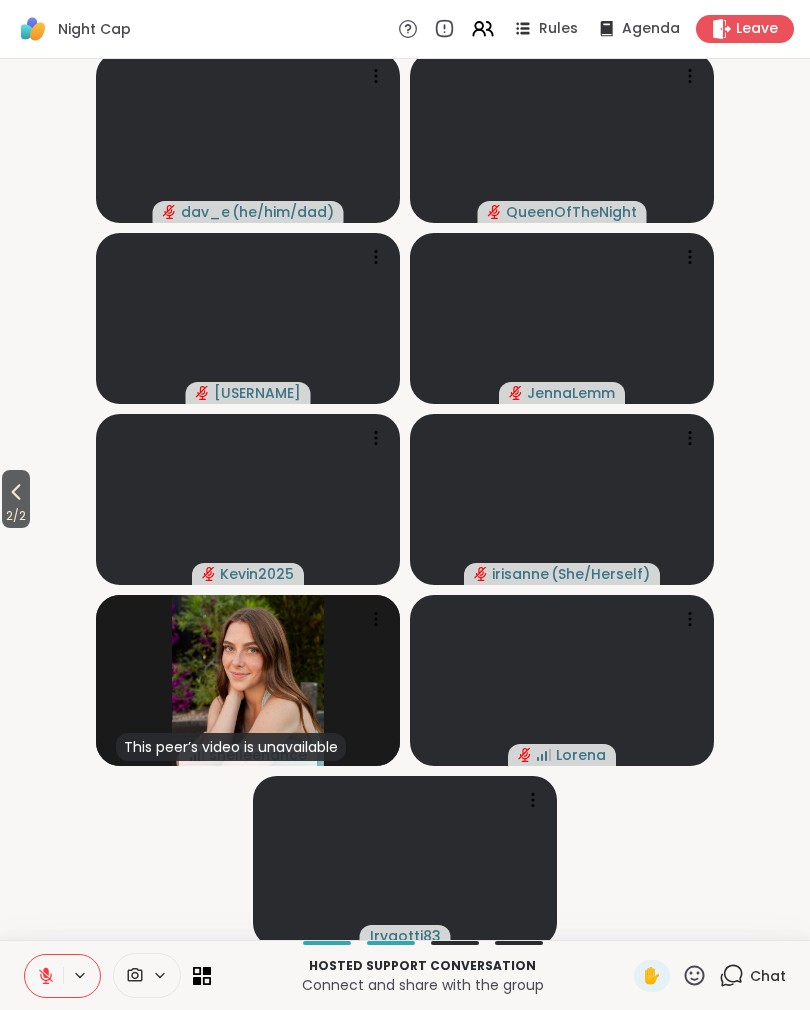 click on "2  /  2" at bounding box center [16, 499] 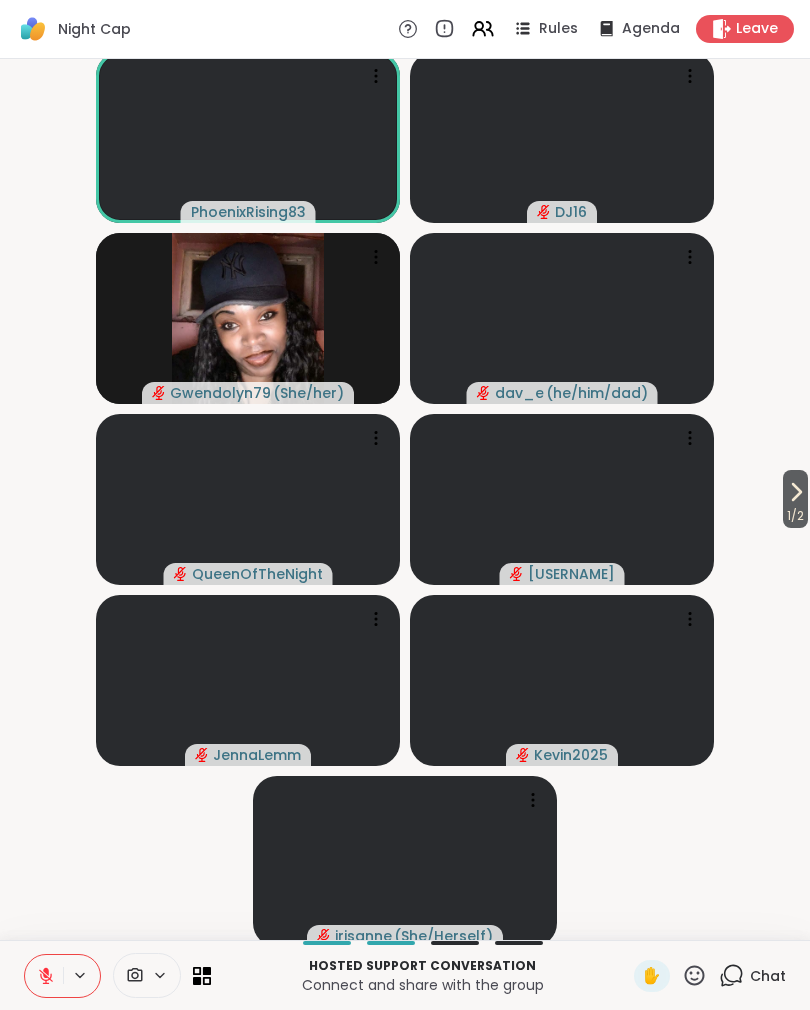 click on "1  /  2" at bounding box center [795, 516] 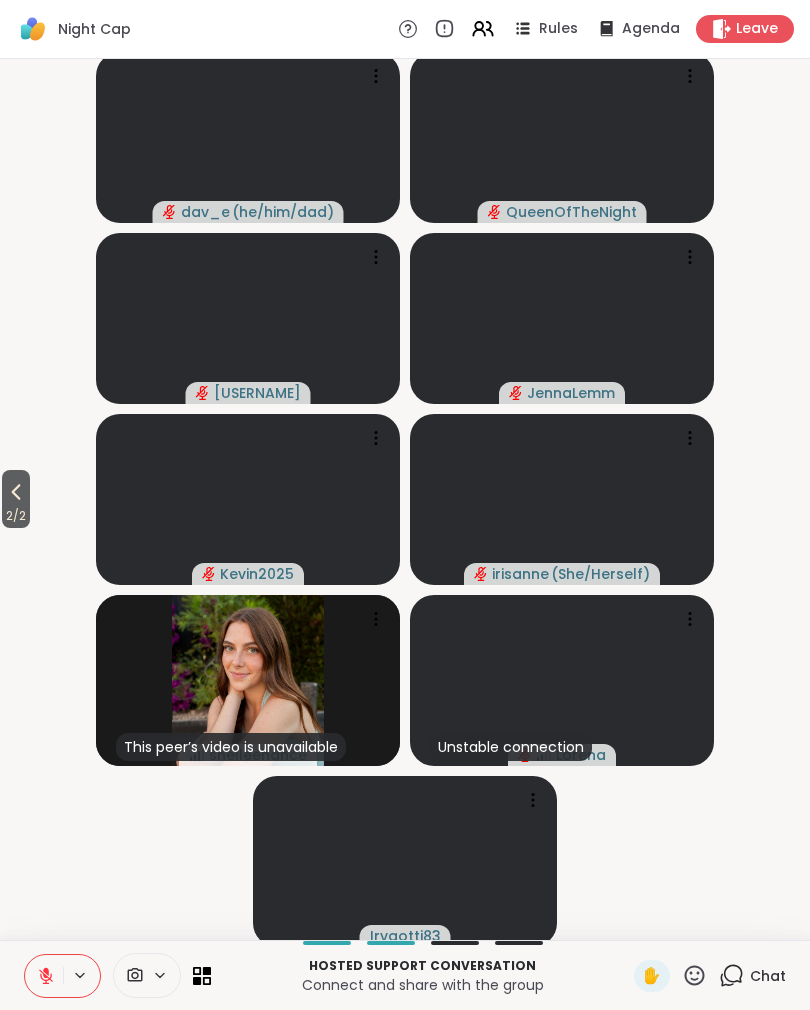 click 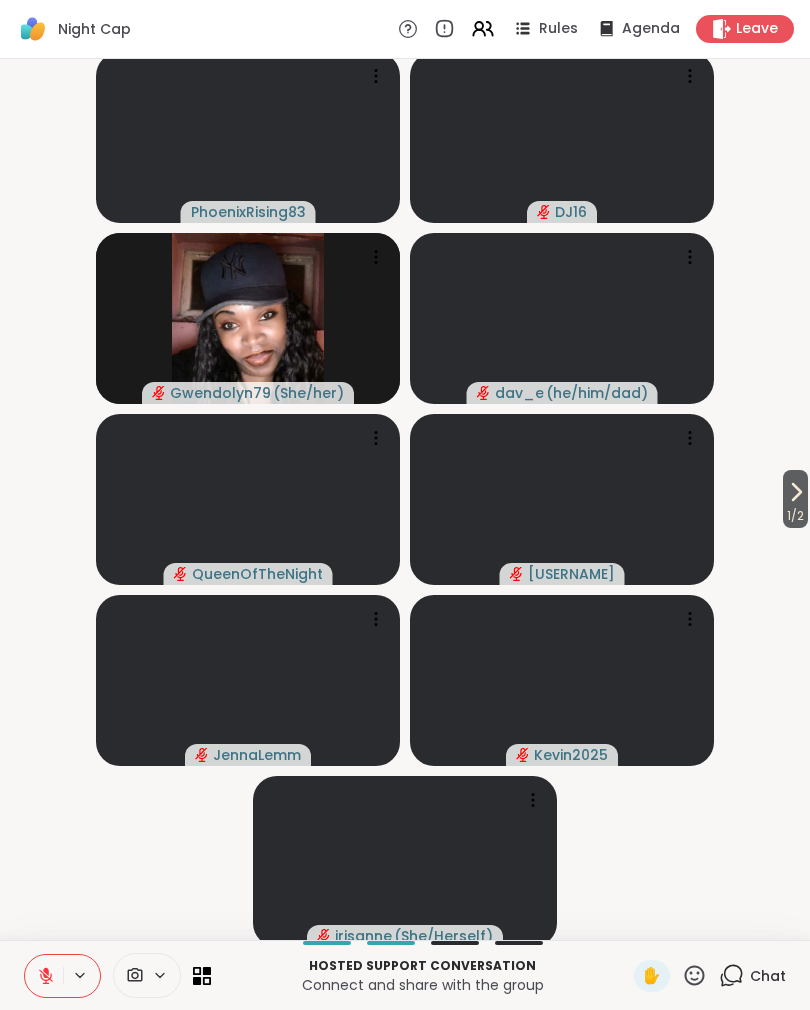 click on "1  /  2" at bounding box center (795, 516) 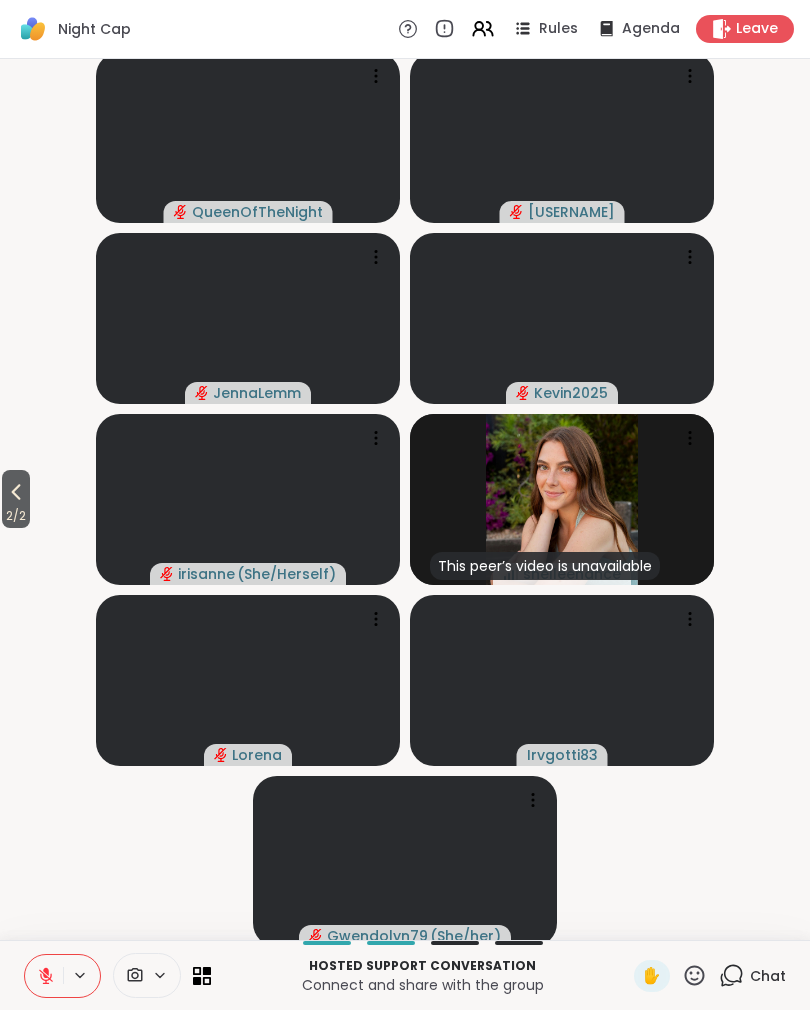 click 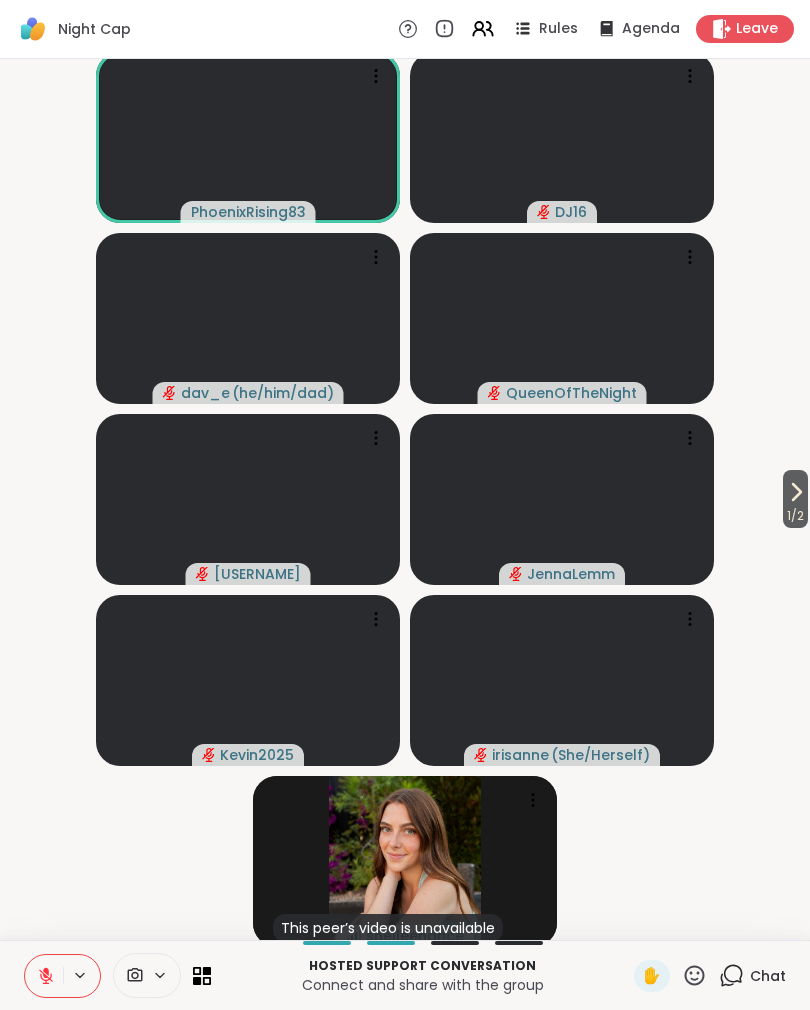 click 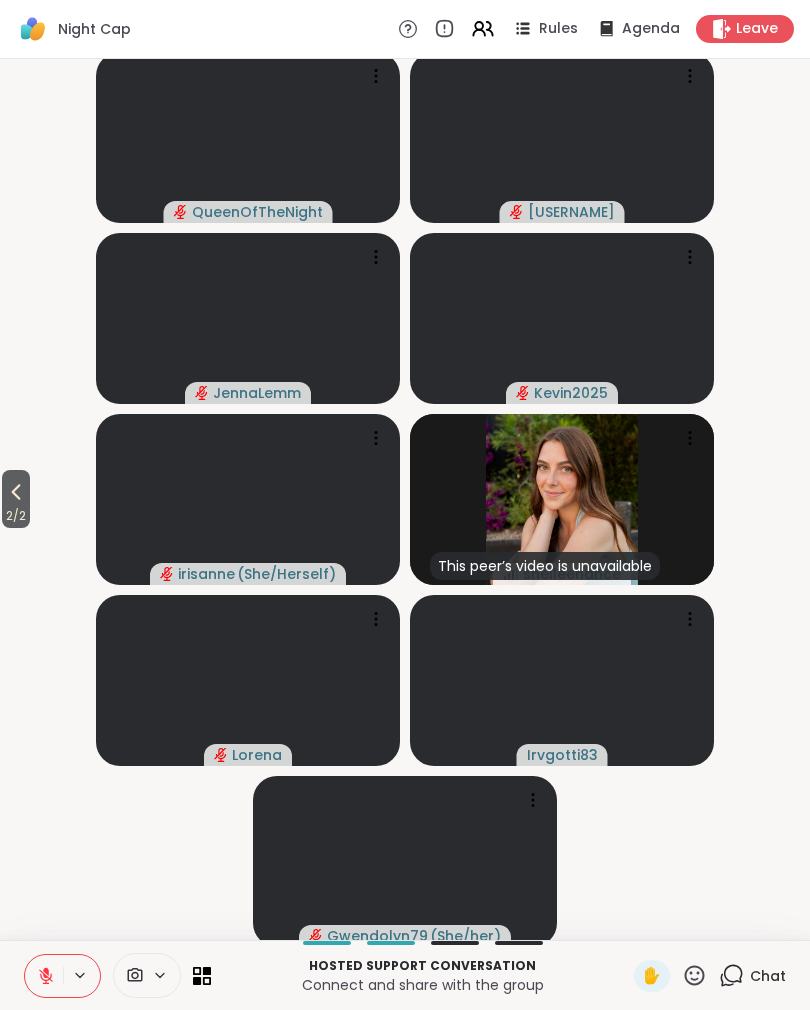 click 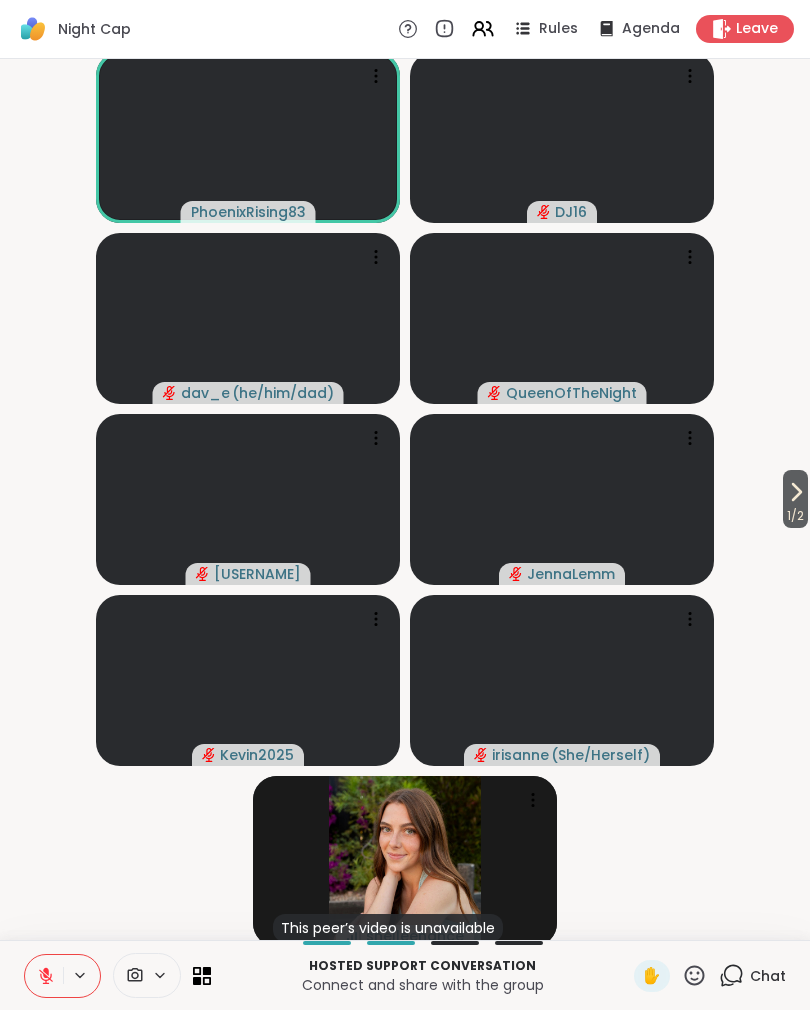 click at bounding box center [44, 976] 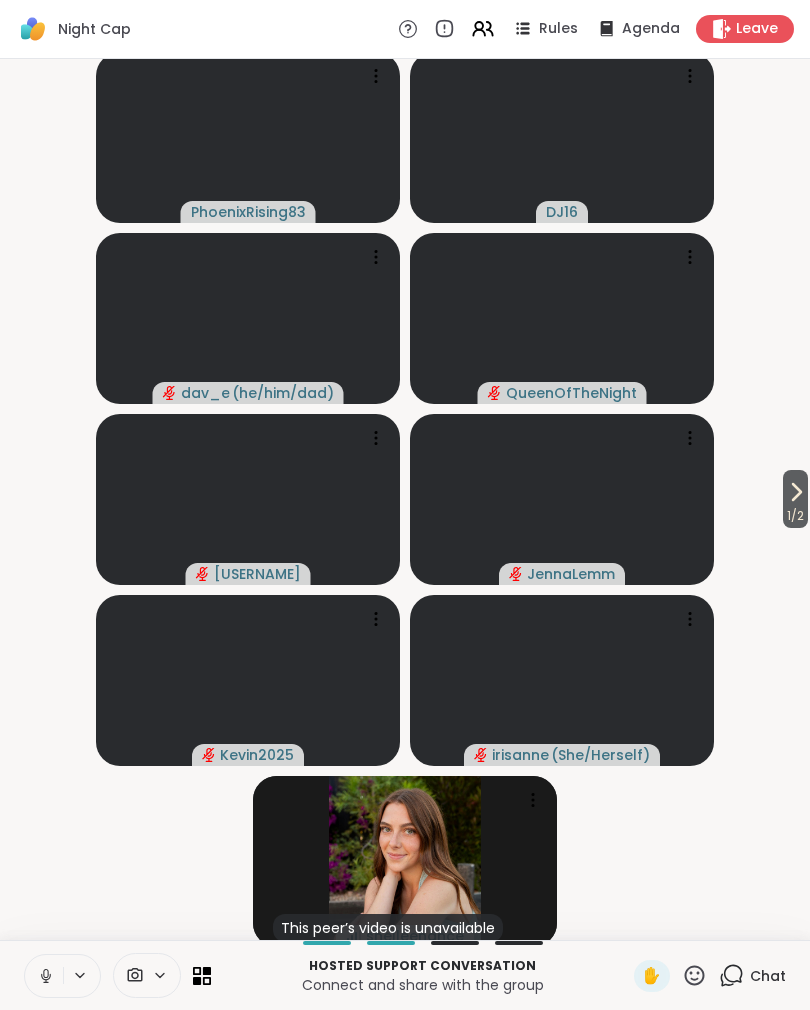 click 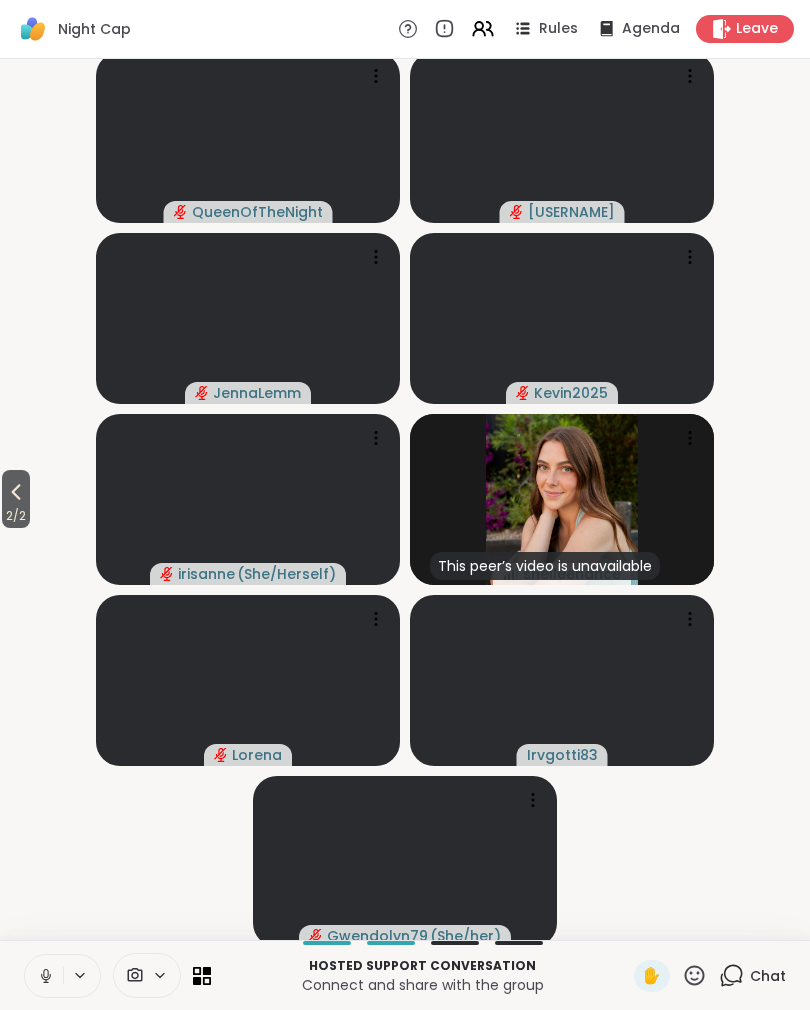 click on "2  /  2" at bounding box center (16, 499) 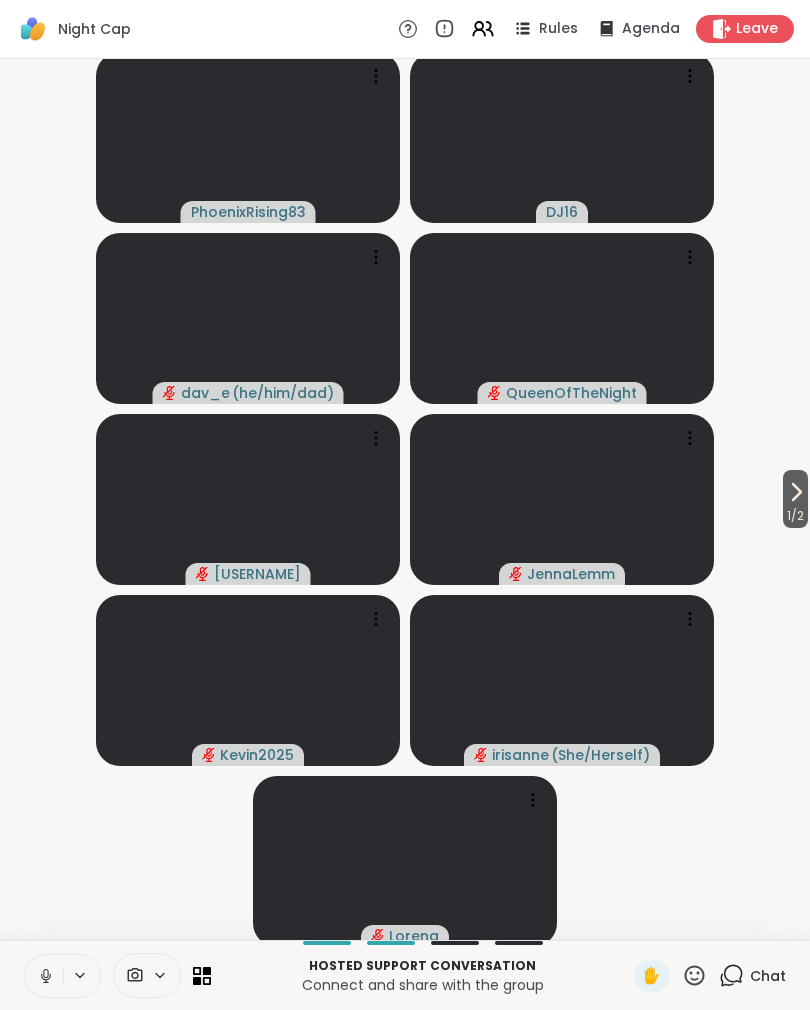 click 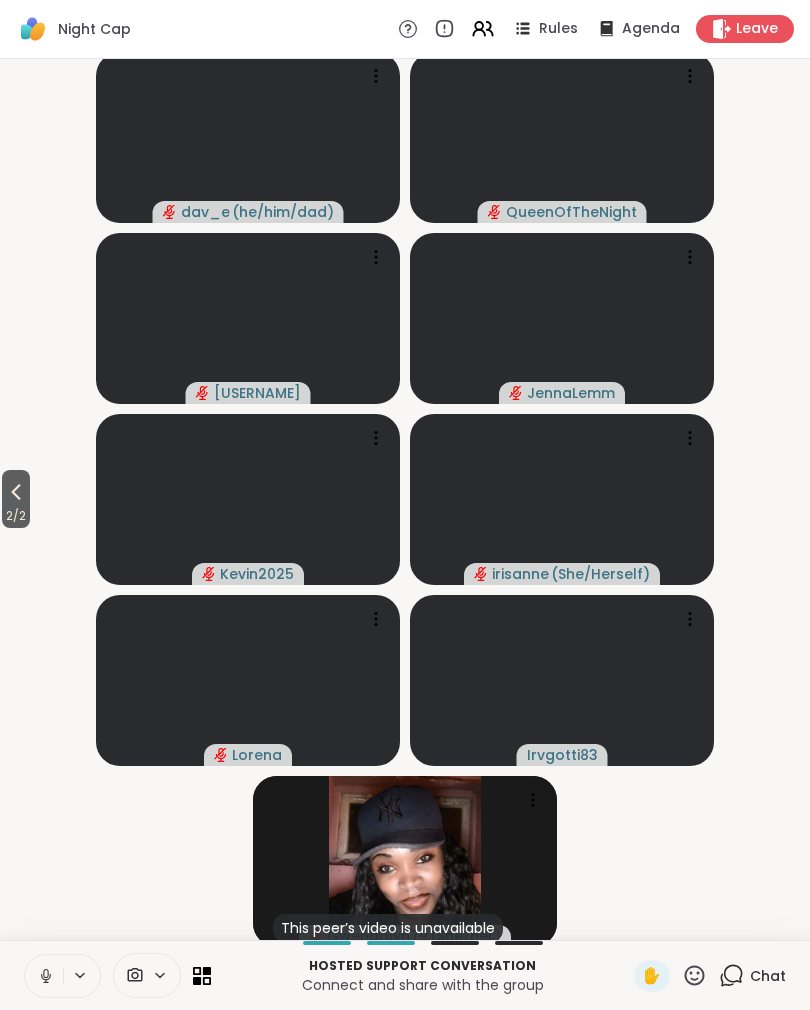 click 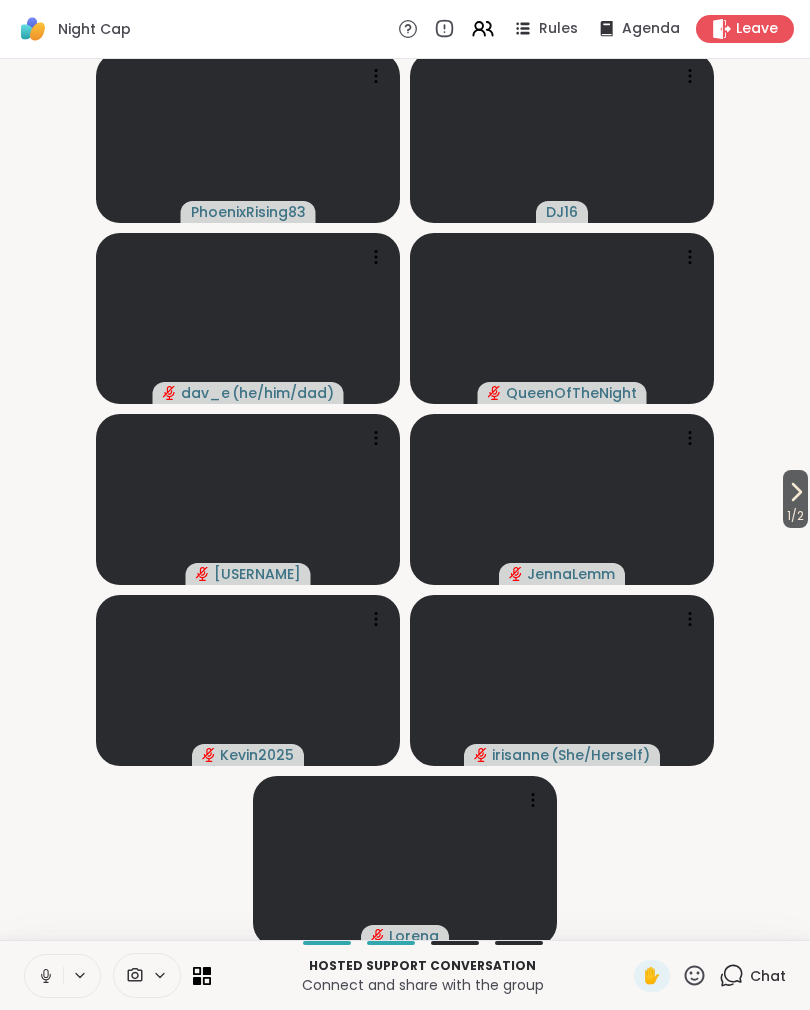 click 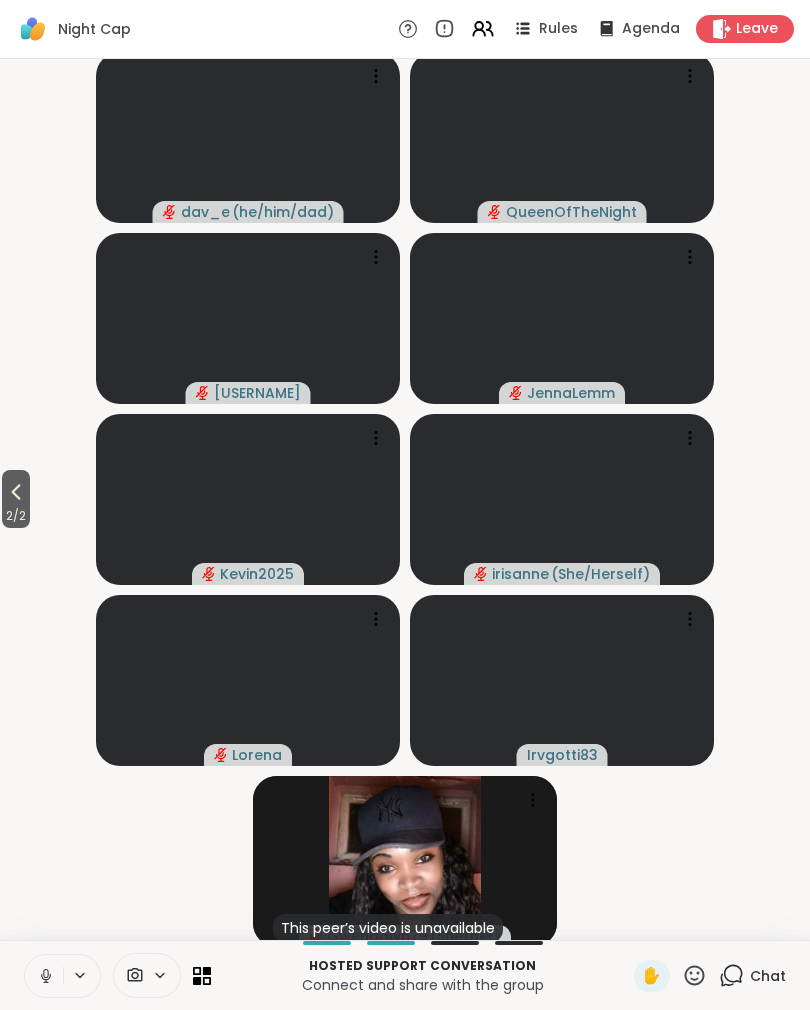 click 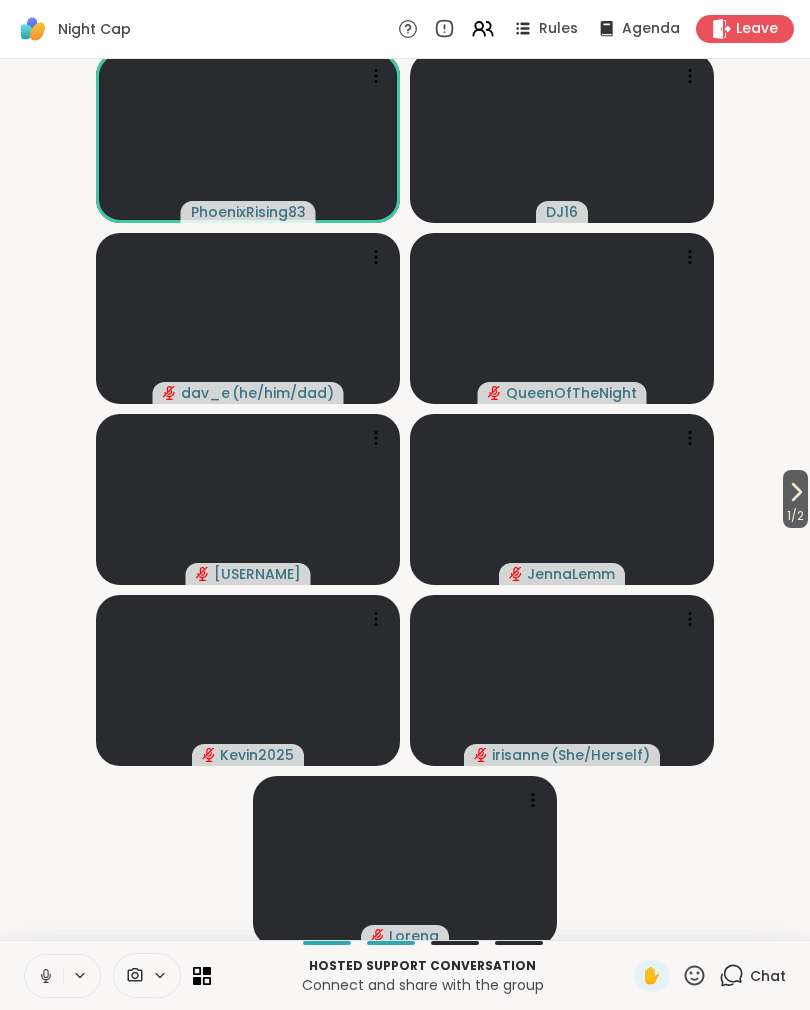 click 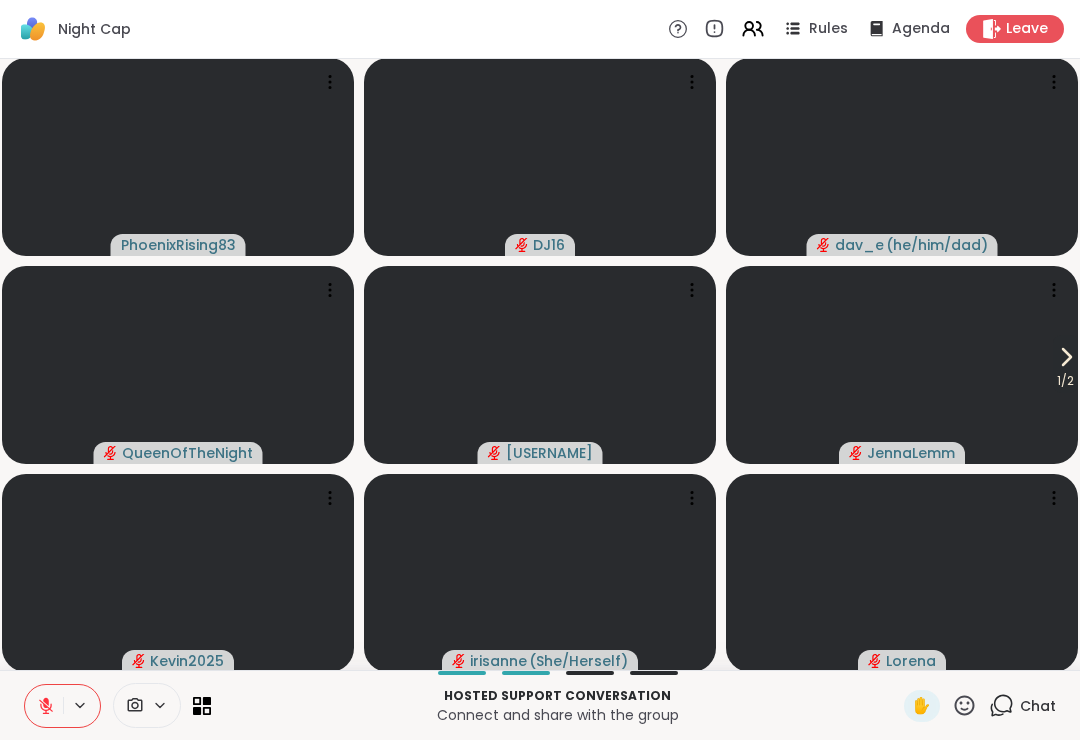 click on "1  /  2" at bounding box center (1065, 381) 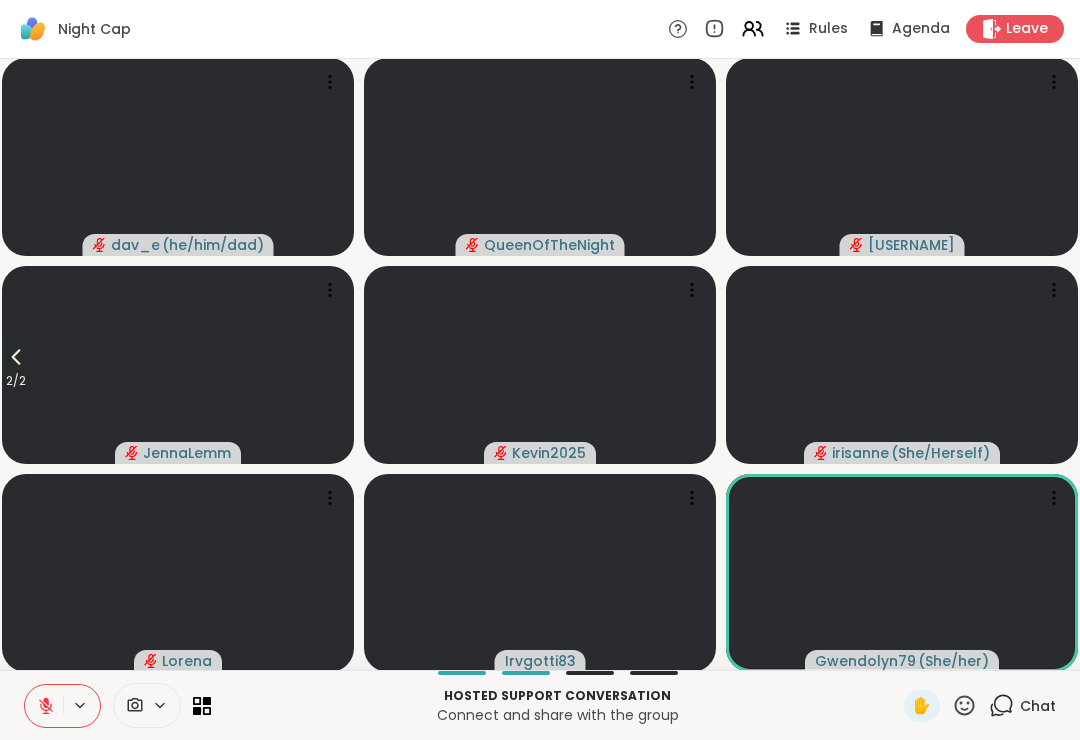 click on "2  /  2" at bounding box center (16, 381) 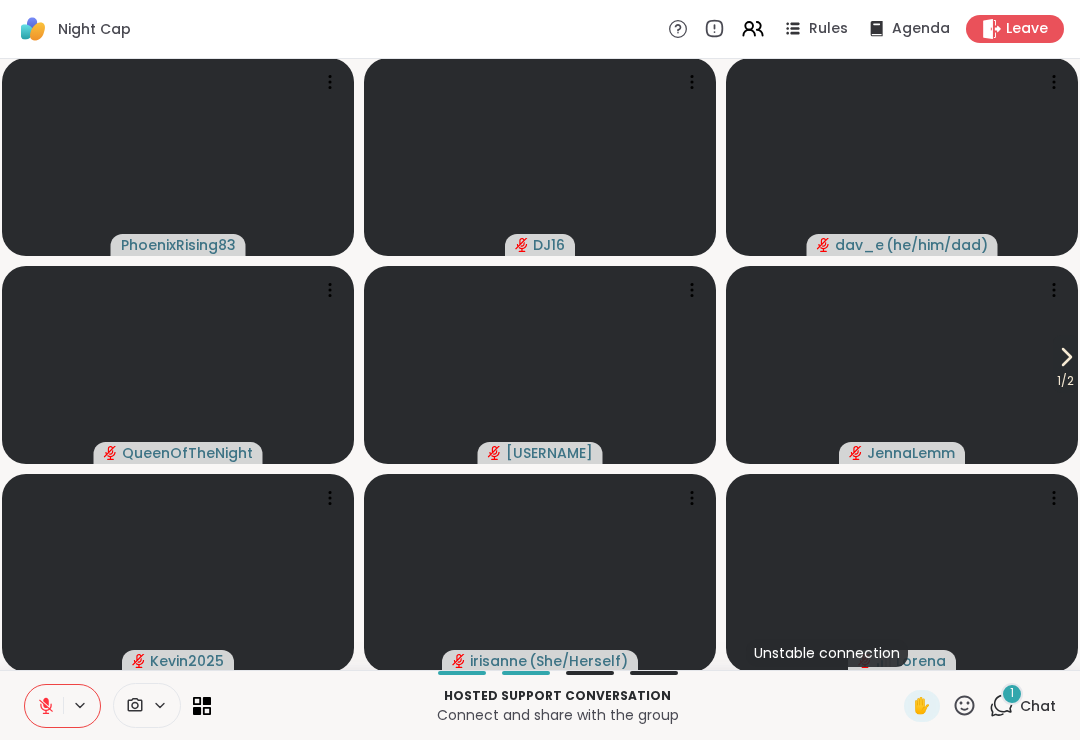 click 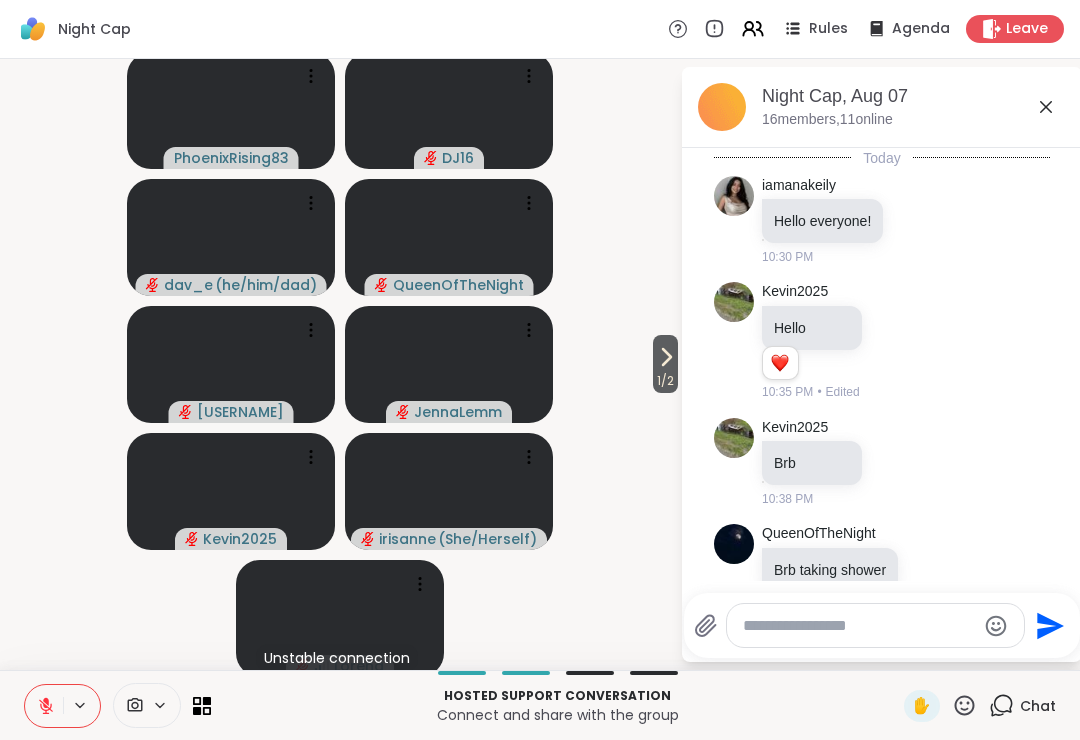 scroll, scrollTop: 652, scrollLeft: 0, axis: vertical 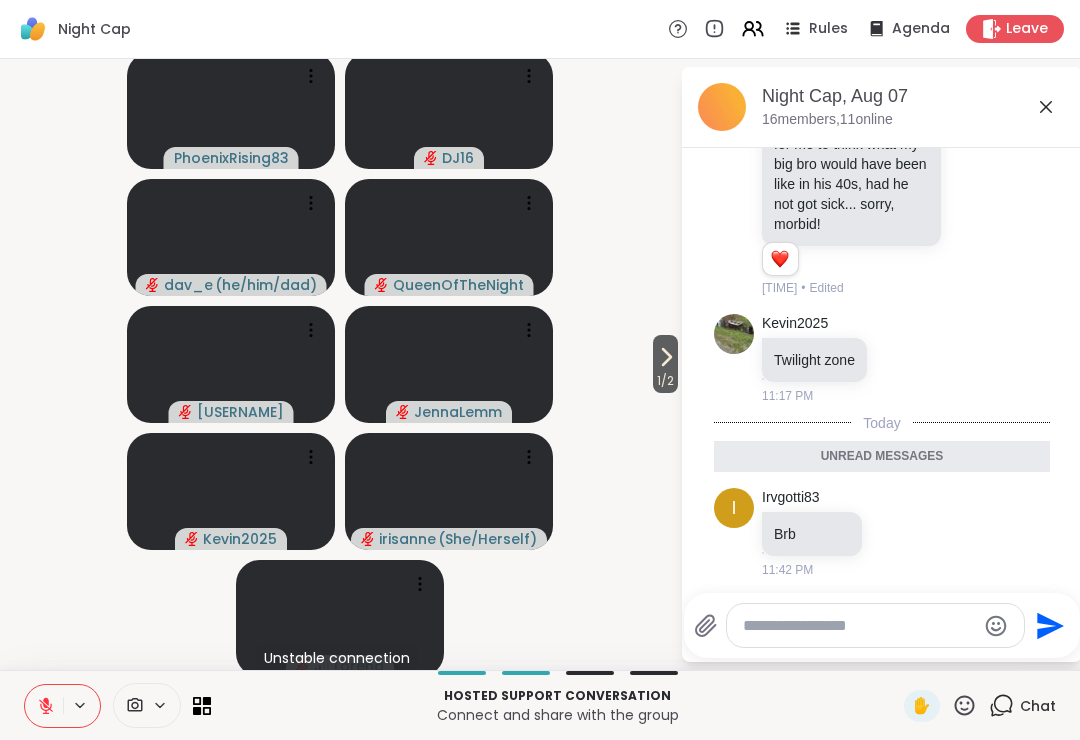 click 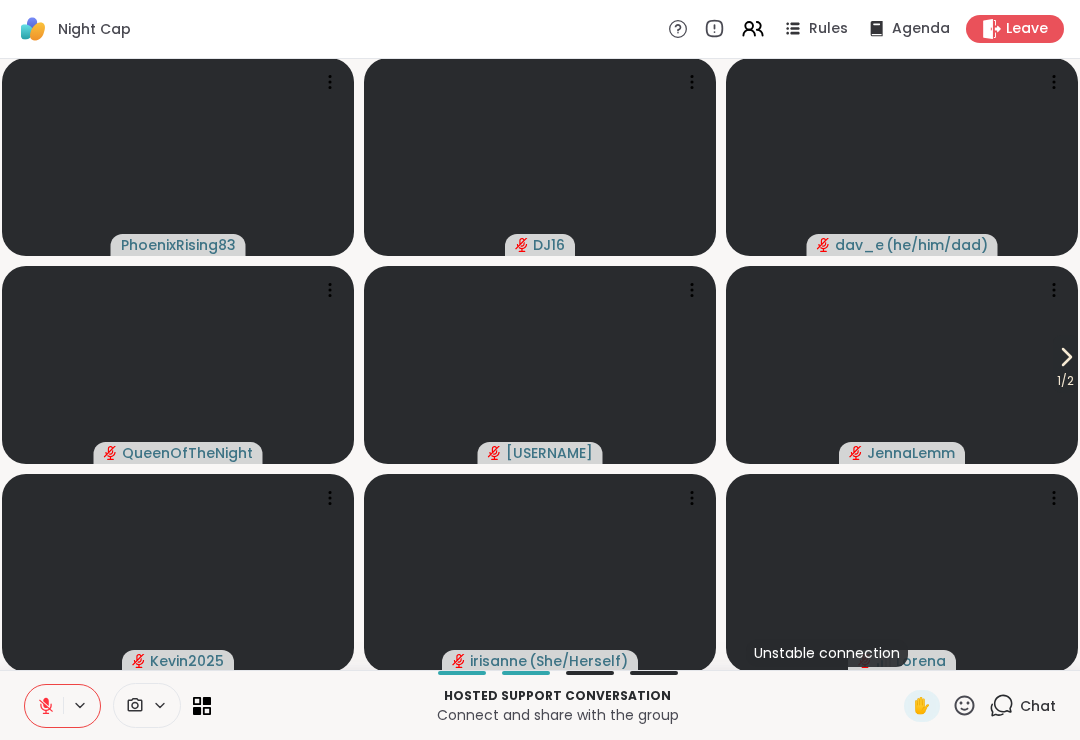 click at bounding box center [902, 365] 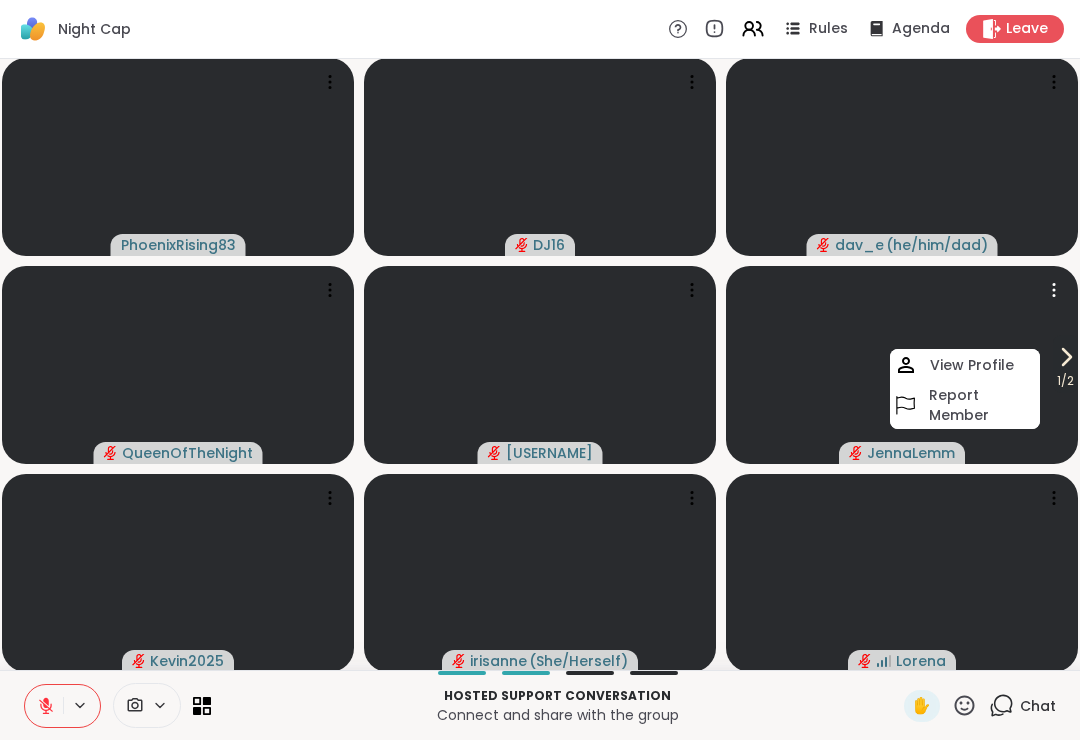 click on "1  /  2" at bounding box center [1065, 381] 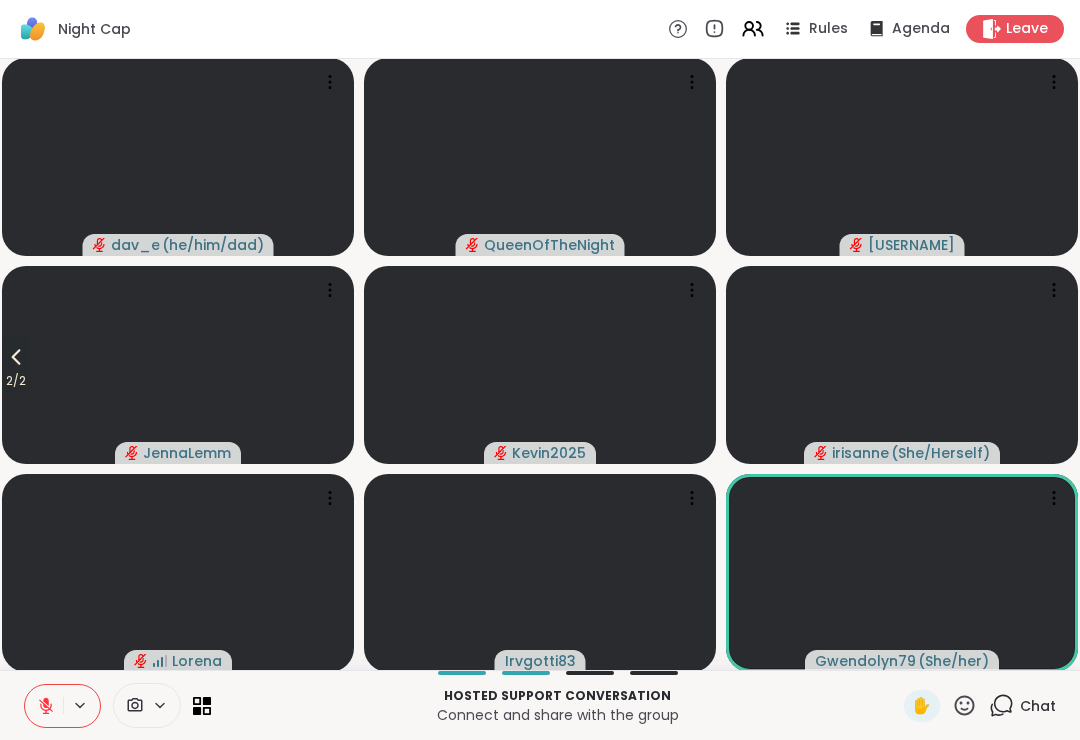 click on "2  /  2" at bounding box center (16, 381) 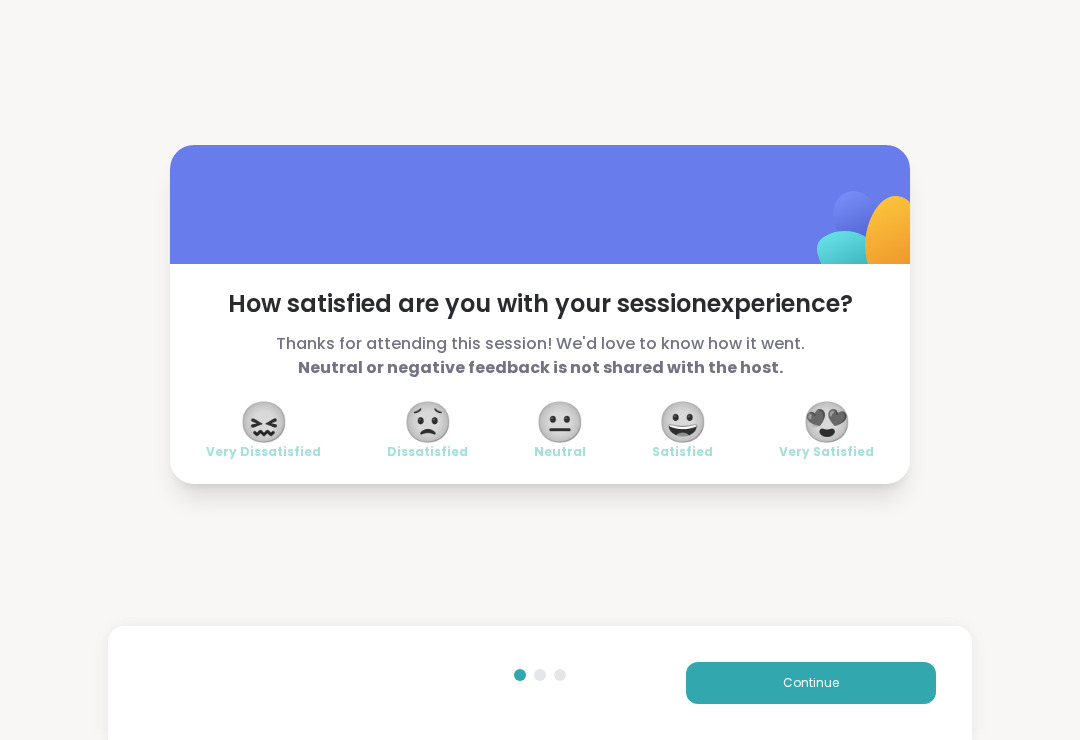 click on "Continue" at bounding box center (540, 683) 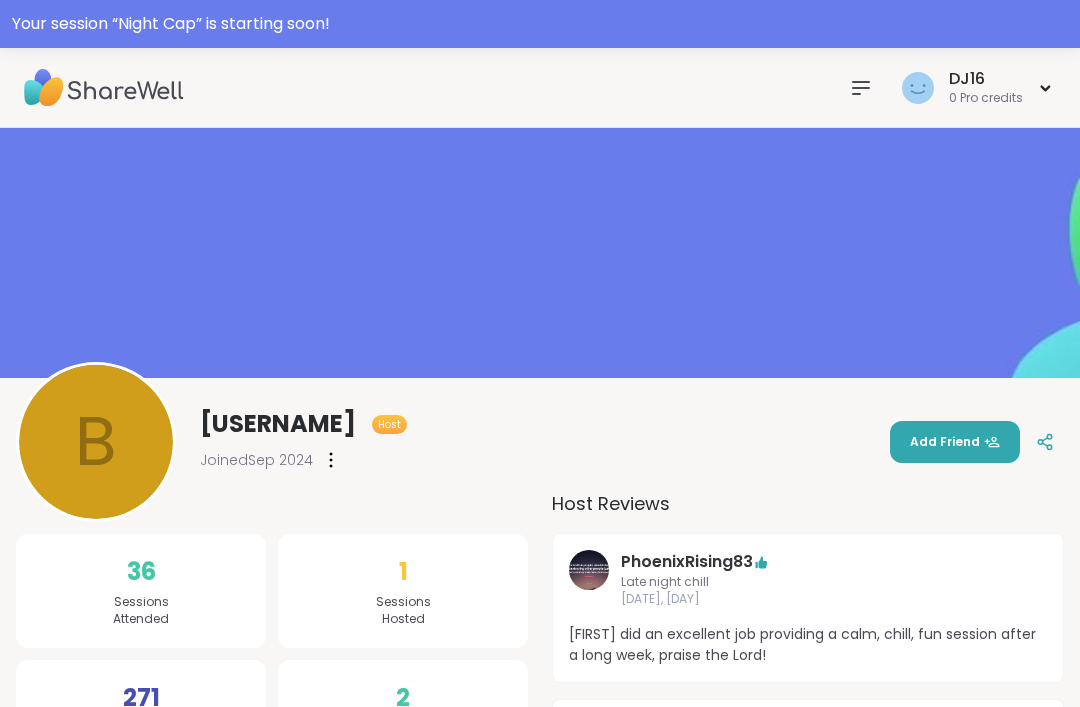 scroll, scrollTop: 0, scrollLeft: 0, axis: both 